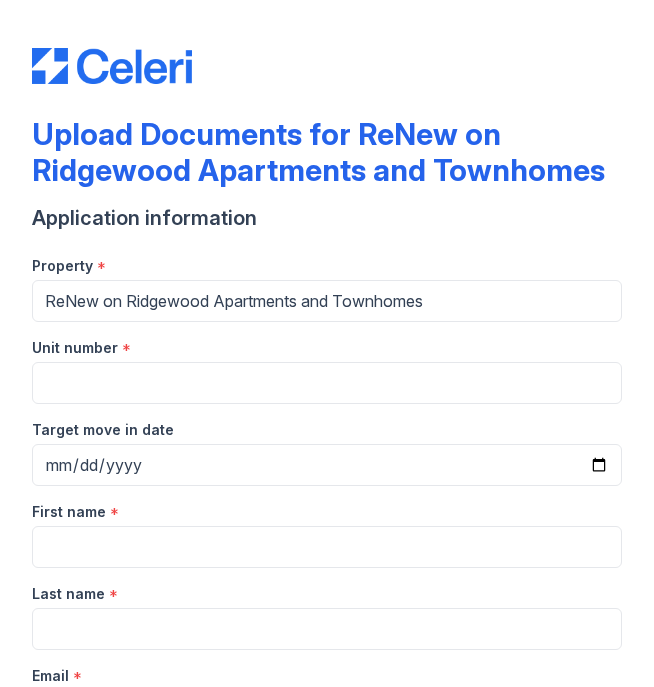 scroll, scrollTop: 0, scrollLeft: 0, axis: both 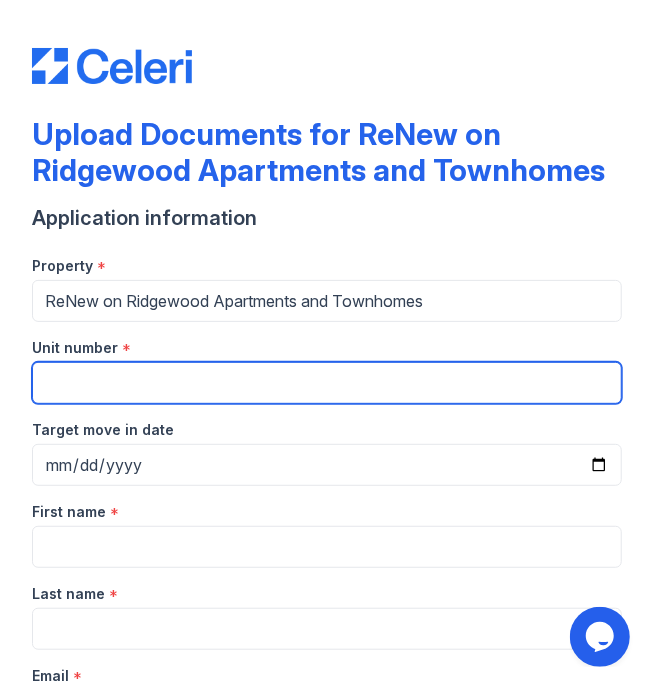 click on "Unit number" at bounding box center [327, 383] 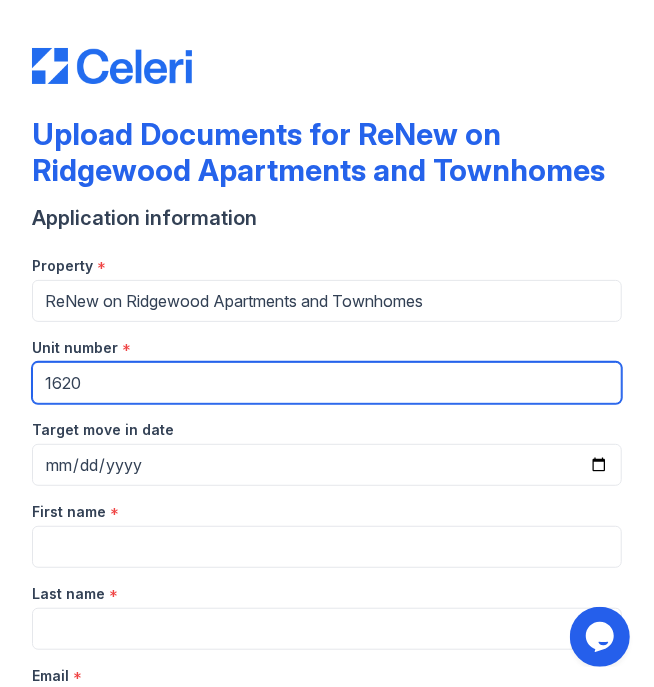 type on "1620" 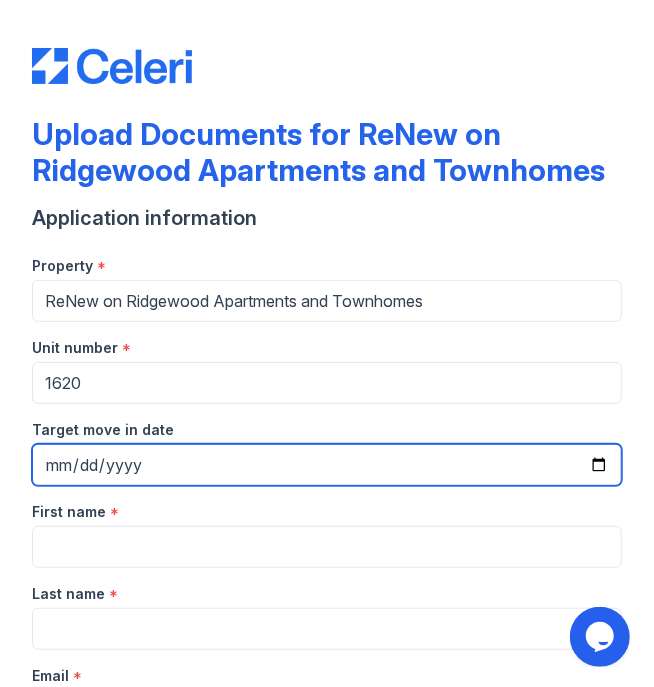 click on "Target move in date" at bounding box center (327, 465) 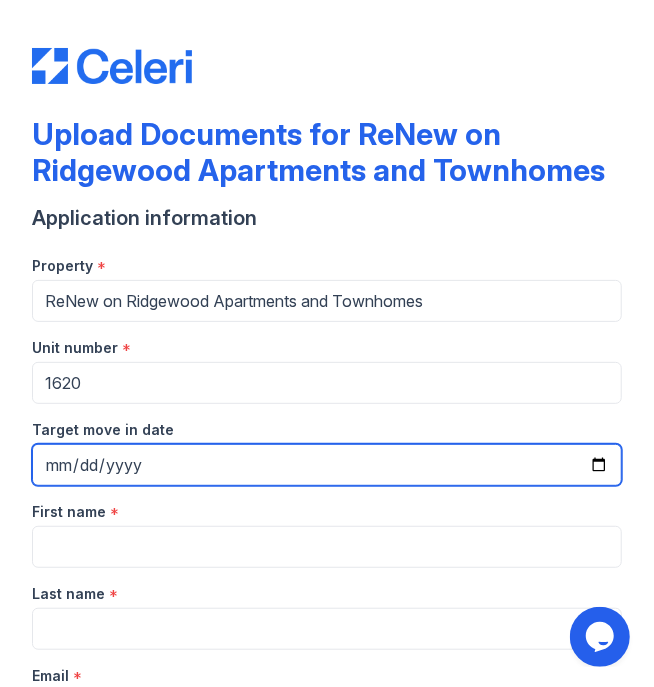 type on "2025-08-22" 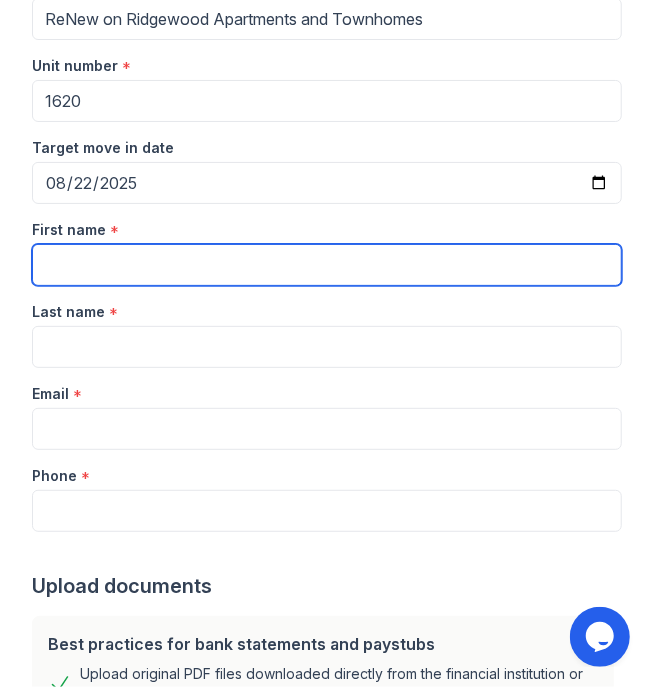 click on "First name" at bounding box center [327, 265] 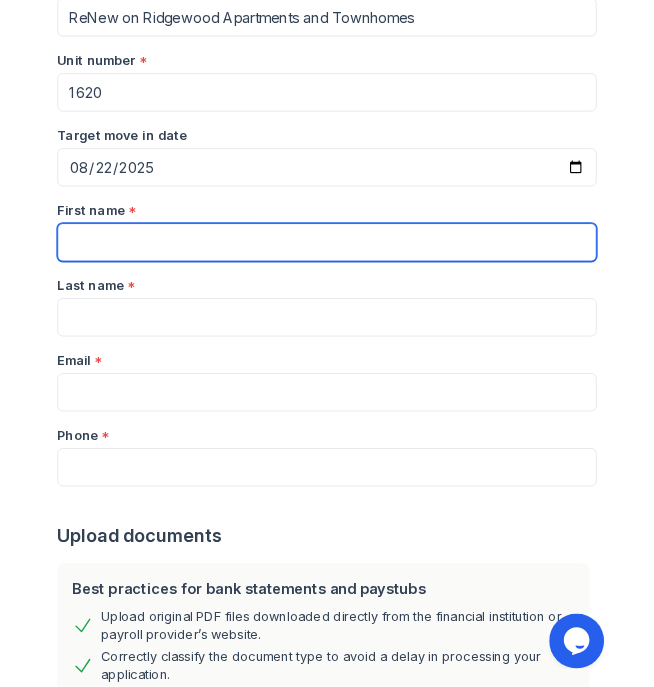 scroll, scrollTop: 285, scrollLeft: 0, axis: vertical 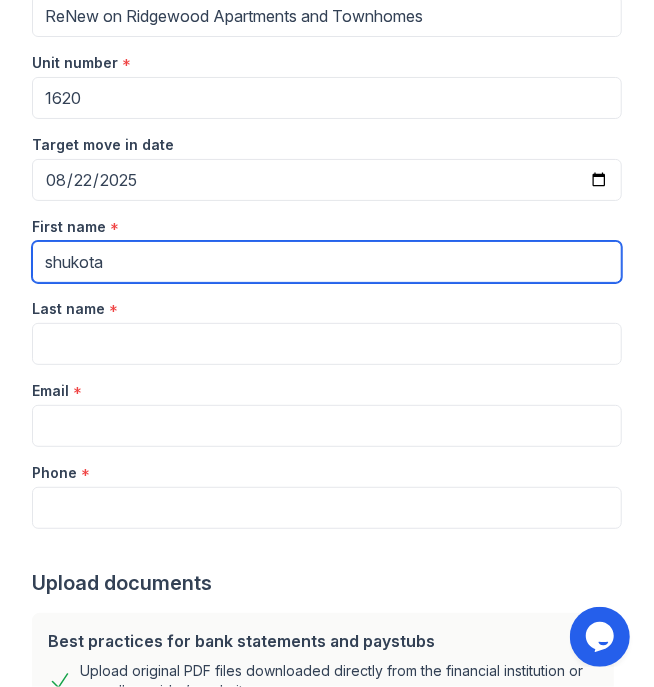 type on "shukota" 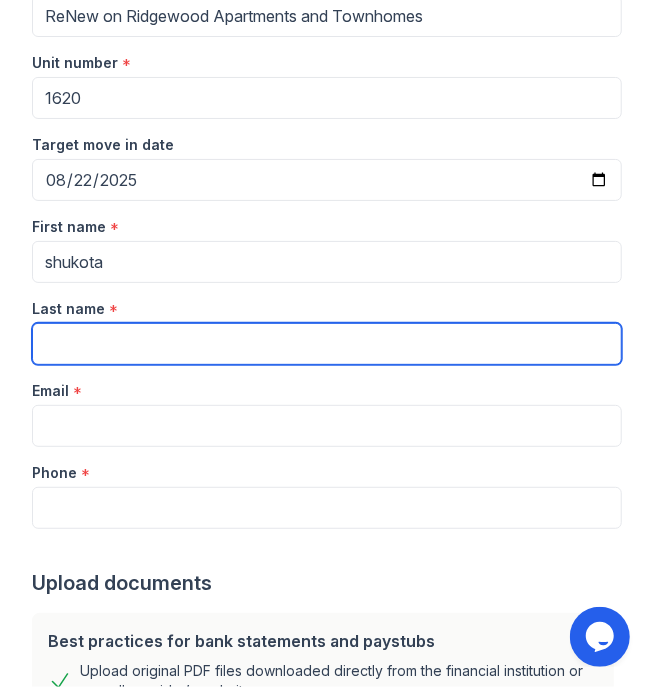 click on "Last name" at bounding box center [327, 344] 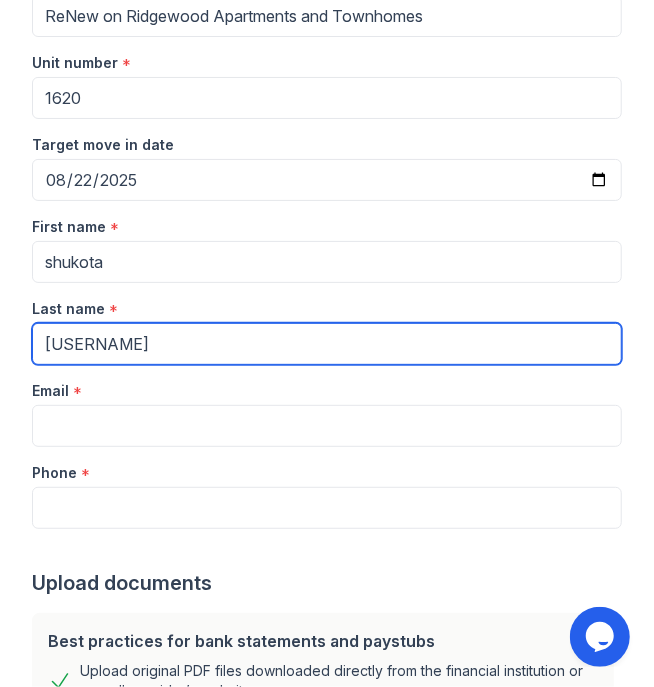 type on "davis" 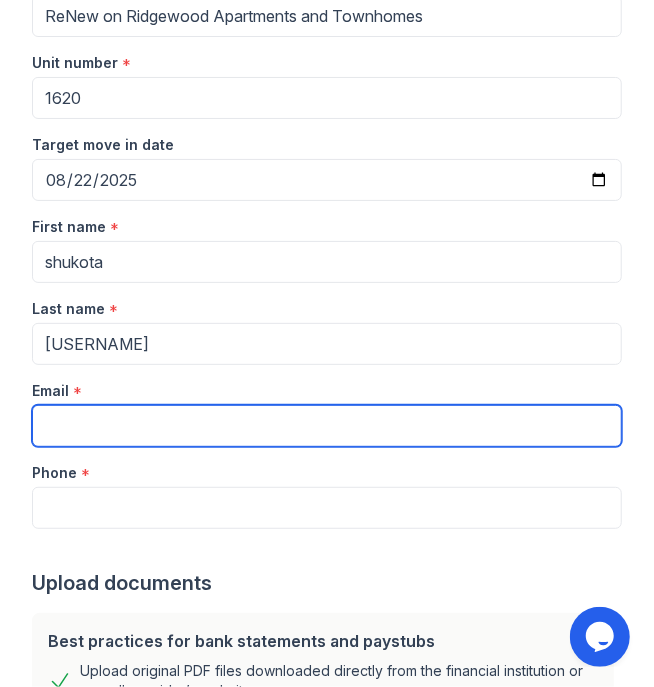 click on "Email" at bounding box center (327, 426) 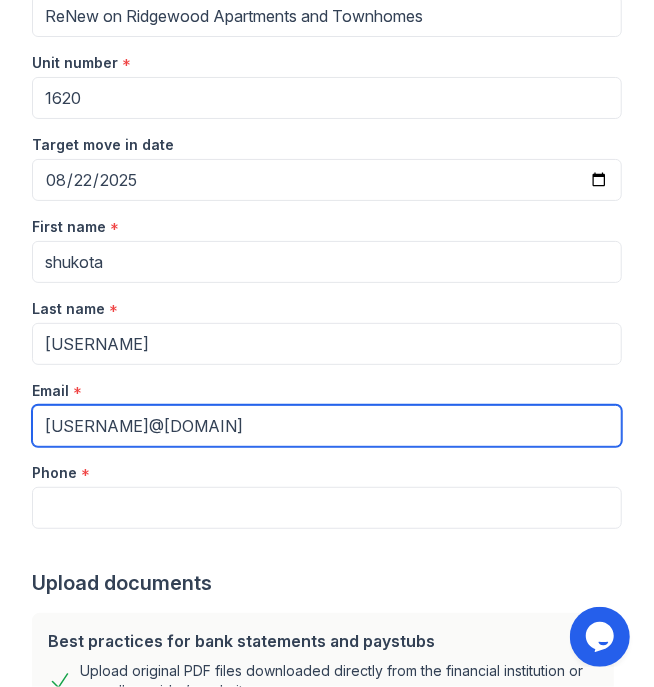 type on "[EMAIL]" 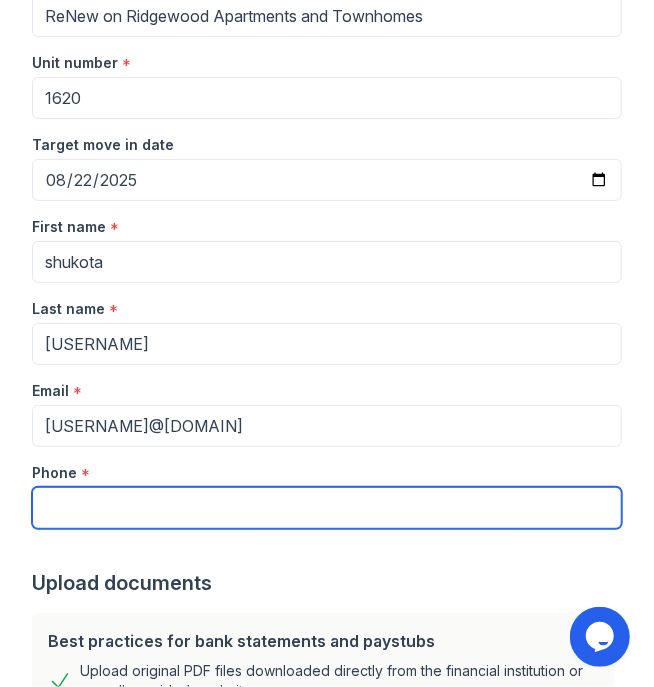 click on "Phone" at bounding box center (327, 508) 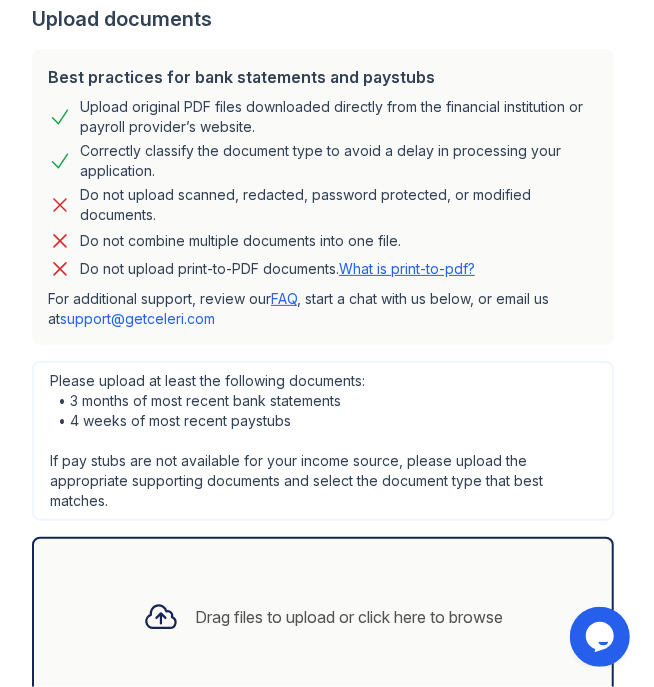 scroll, scrollTop: 978, scrollLeft: 0, axis: vertical 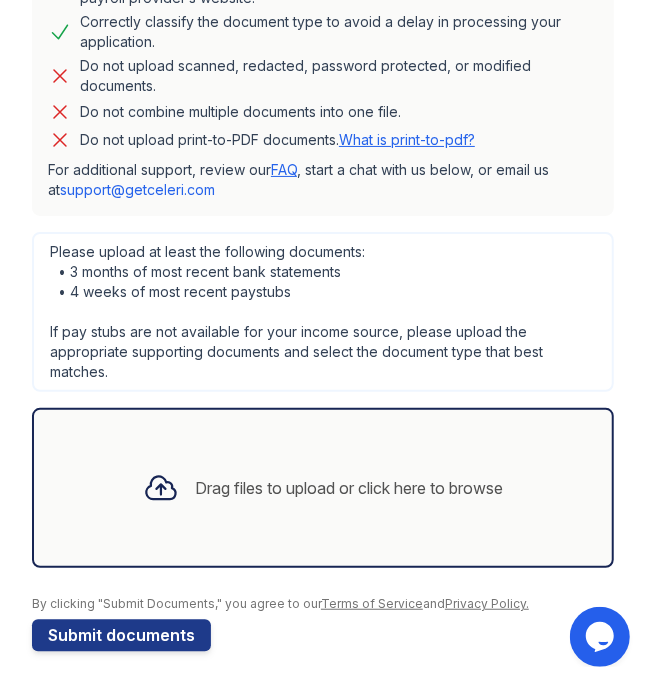 click on "Drag files to upload or click here to browse" at bounding box center (349, 488) 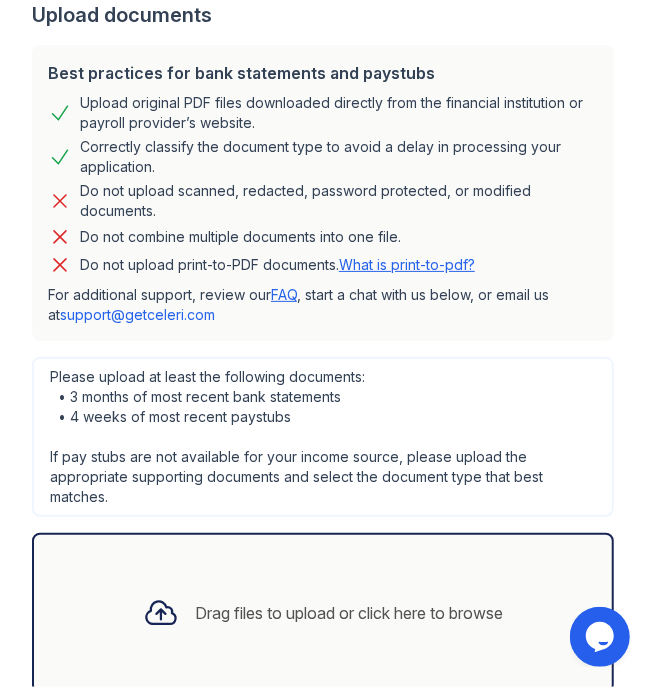 scroll, scrollTop: 914, scrollLeft: 0, axis: vertical 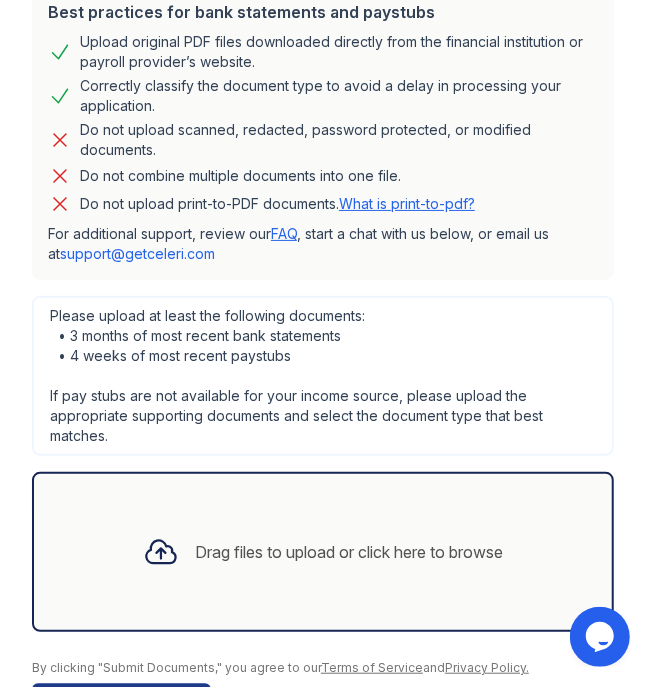 click on "Drag files to upload or click here to browse" at bounding box center (349, 552) 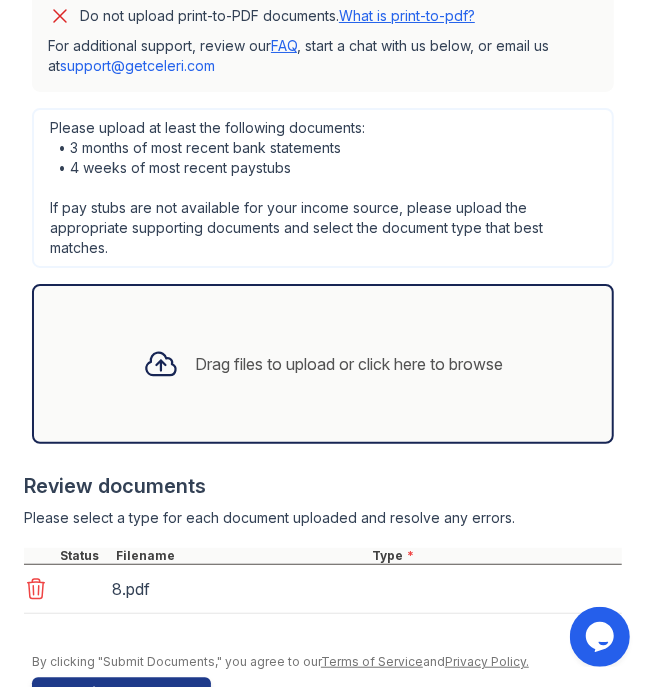 scroll, scrollTop: 1159, scrollLeft: 0, axis: vertical 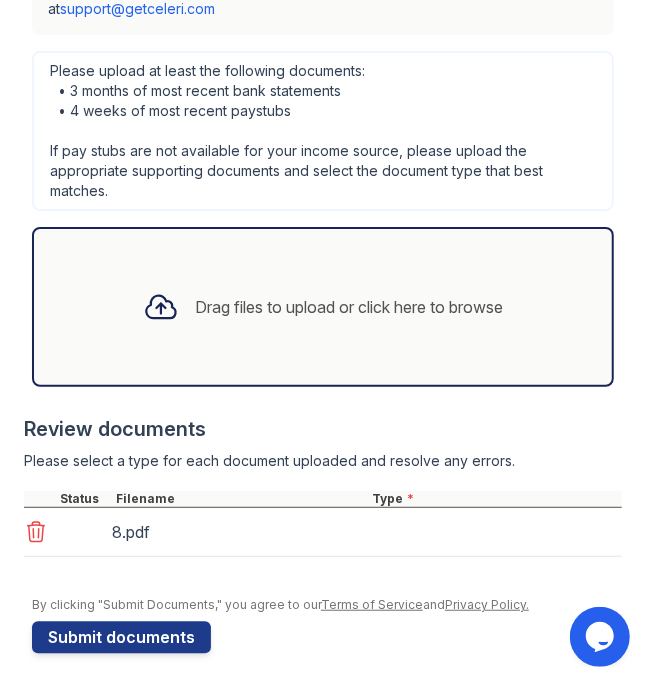 click on "8.pdf" at bounding box center [236, 532] 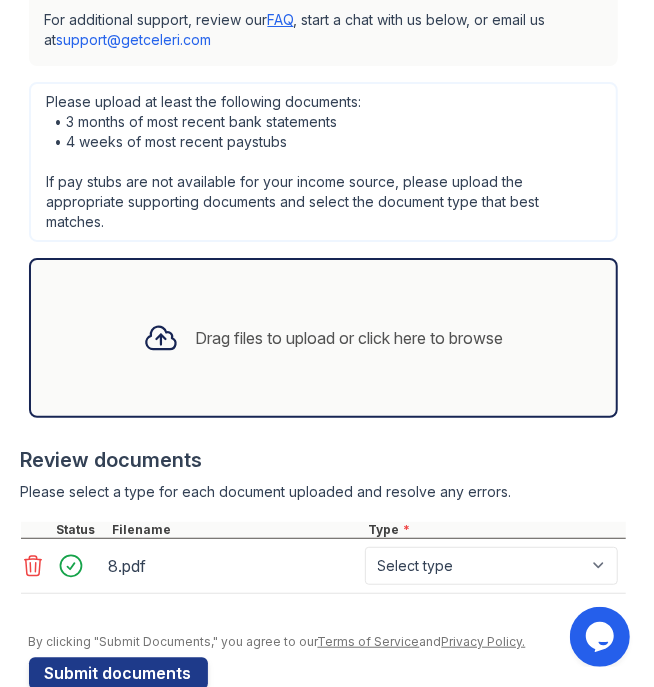 scroll, scrollTop: 1128, scrollLeft: 0, axis: vertical 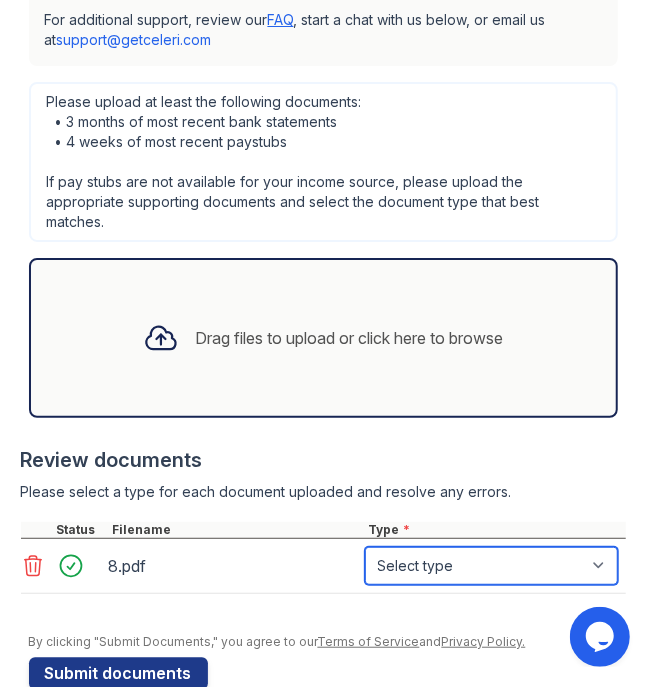 click on "Select type
Paystub
Bank Statement
Offer Letter
Tax Documents
Benefit Award Letter
Investment Account Statement
Other" at bounding box center (491, 566) 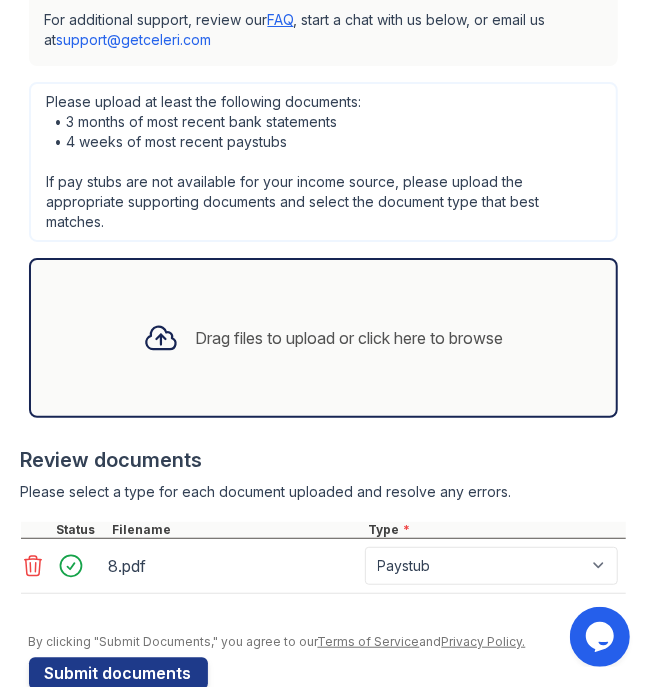click on "8.pdf" at bounding box center [233, 566] 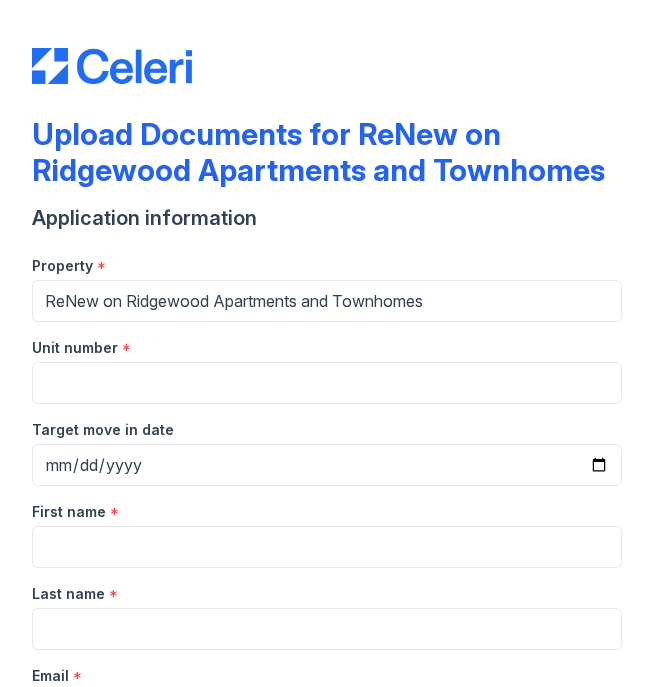 scroll, scrollTop: 0, scrollLeft: 0, axis: both 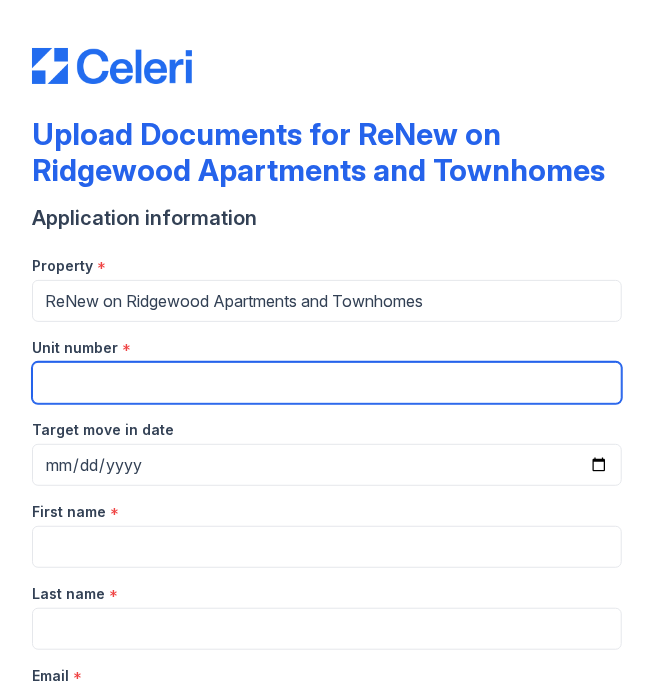 click on "Unit number" at bounding box center [327, 383] 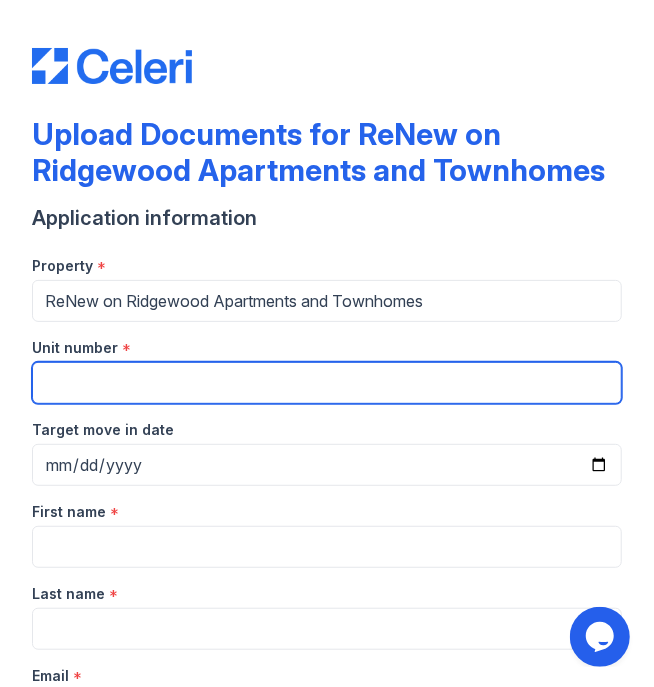 scroll, scrollTop: 0, scrollLeft: 0, axis: both 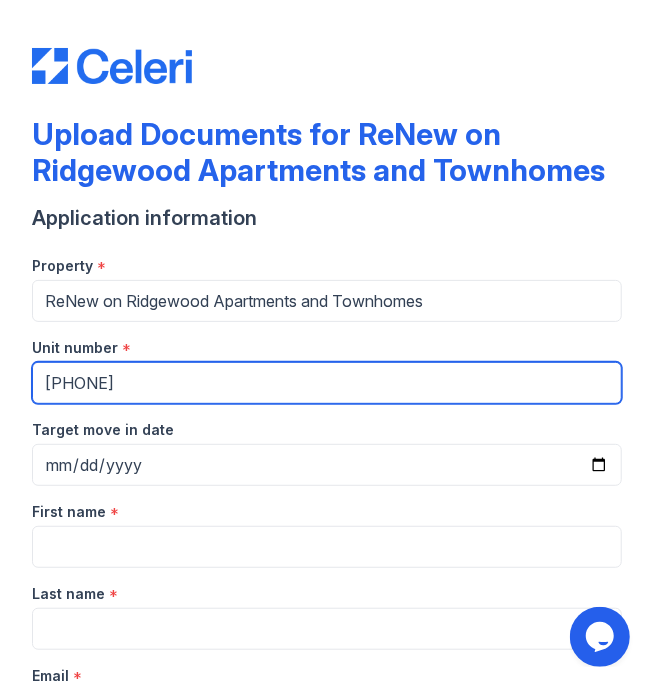 type on "1620" 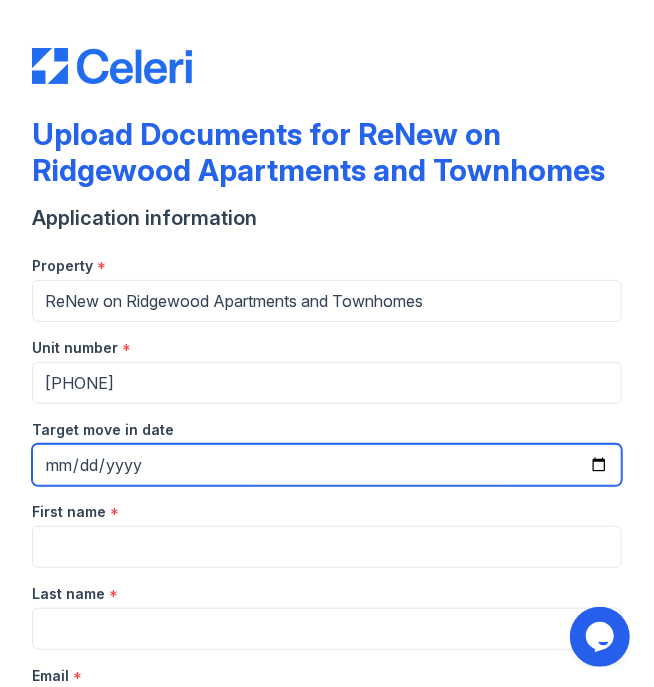 click on "Target move in date" at bounding box center [327, 465] 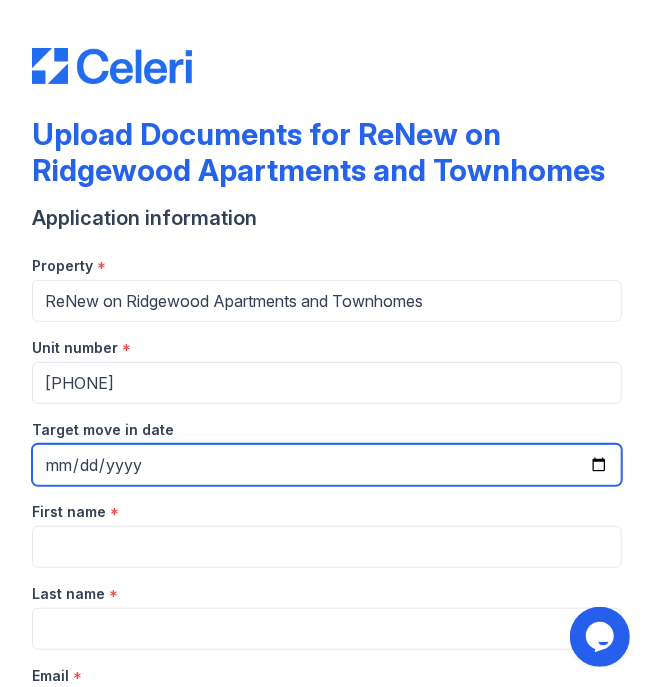 type on "2025-08-22" 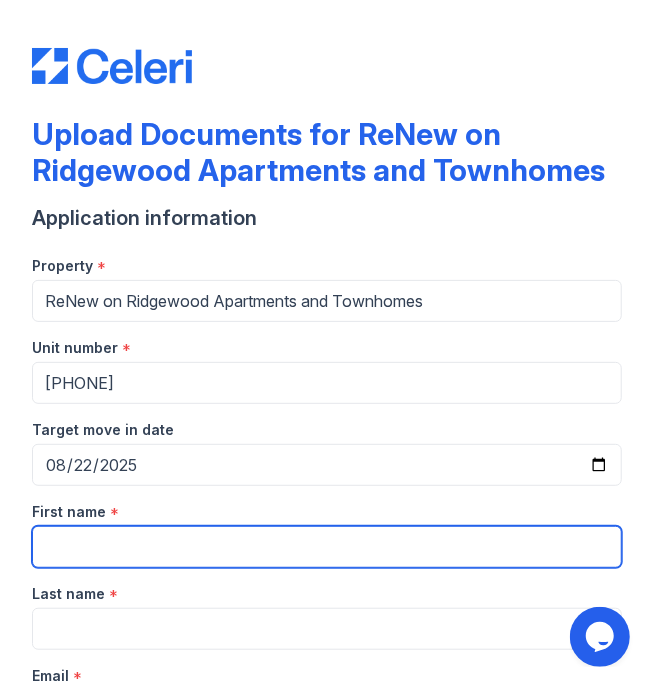 click on "First name" at bounding box center (327, 547) 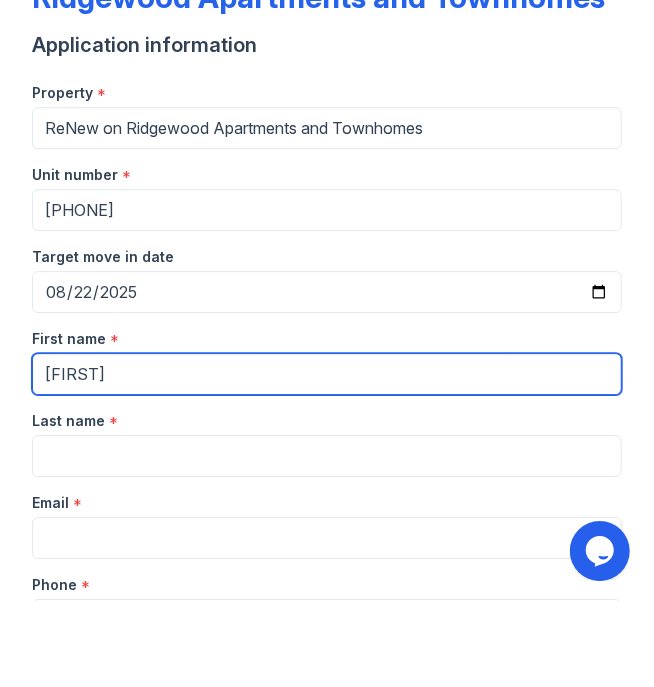 scroll, scrollTop: 101, scrollLeft: 0, axis: vertical 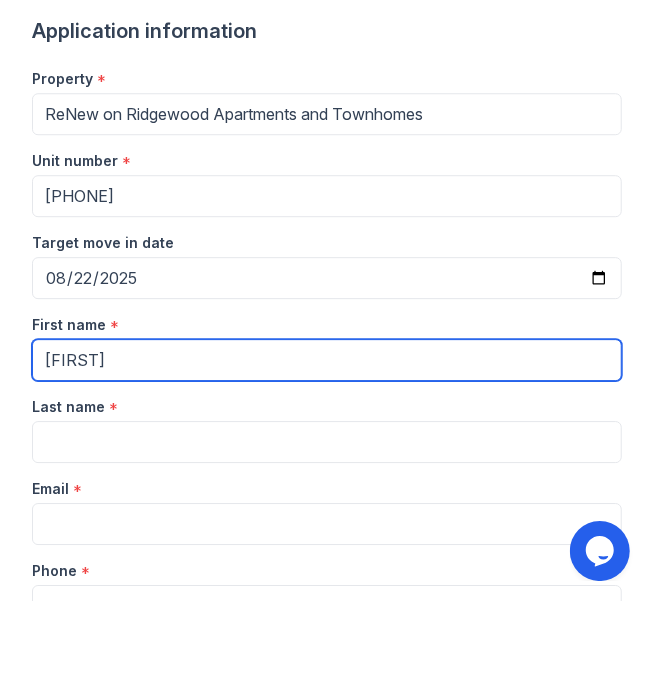 type on "shukota" 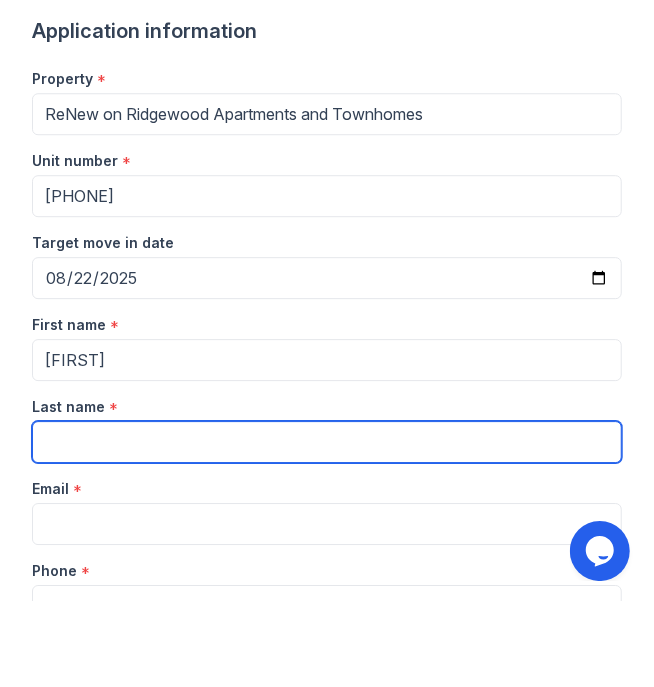 click on "Last name" at bounding box center (327, 528) 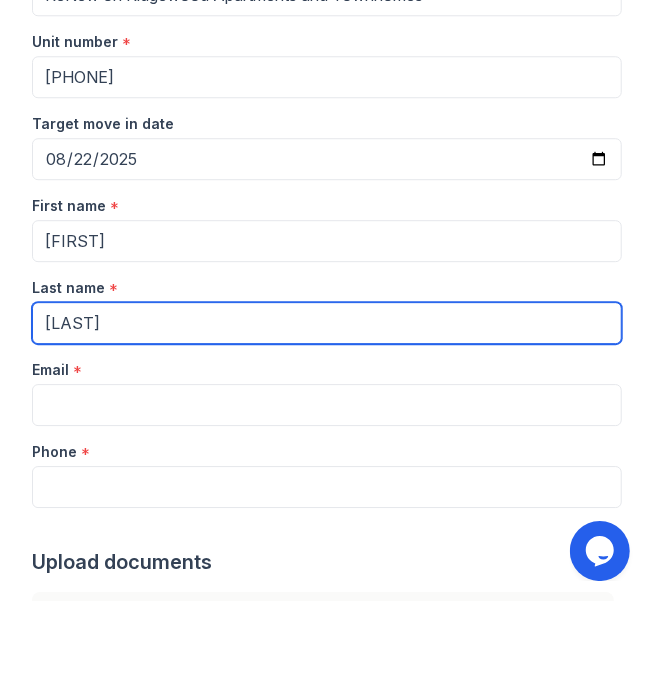 scroll, scrollTop: 221, scrollLeft: 0, axis: vertical 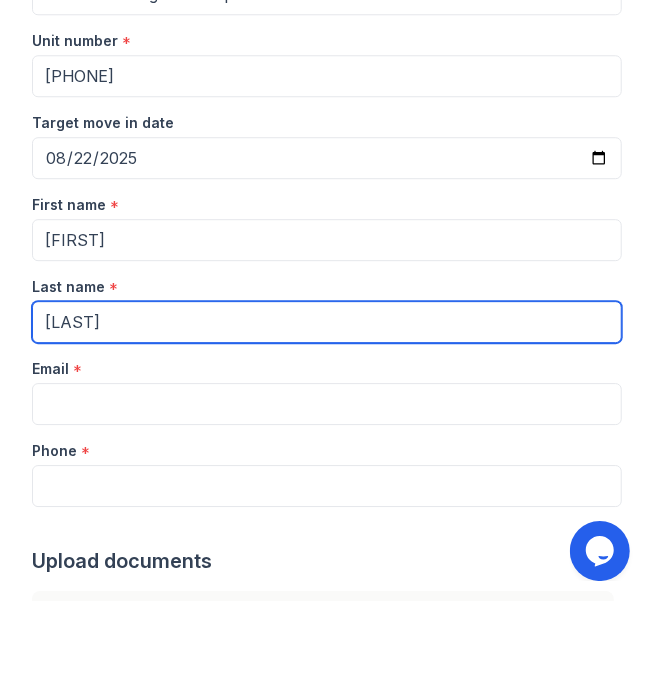 type on "davis" 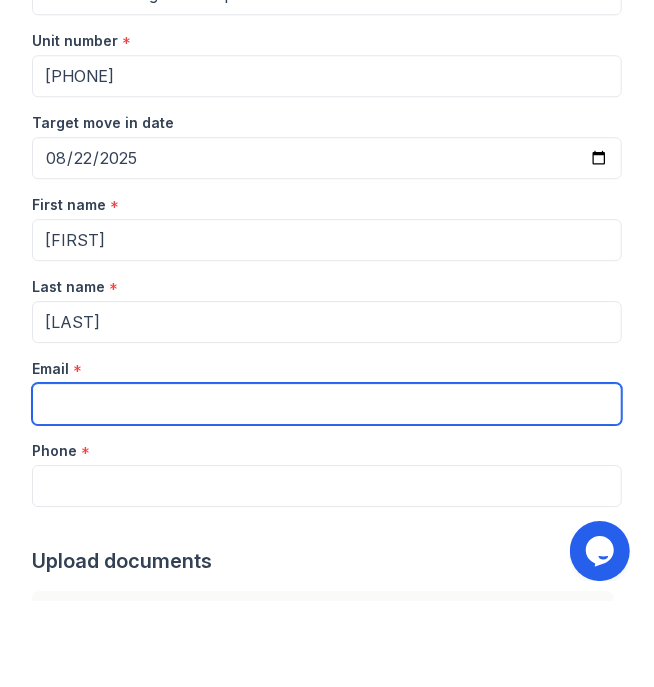 click on "Email" at bounding box center [327, 490] 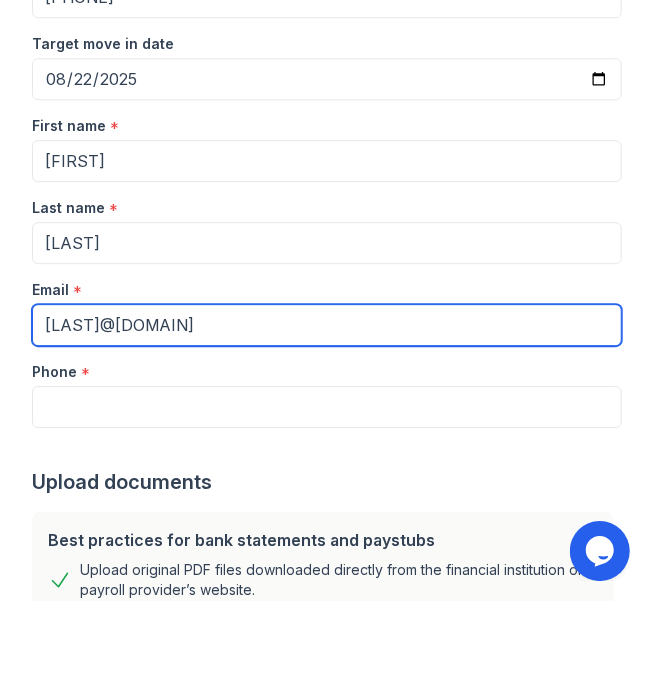 scroll, scrollTop: 300, scrollLeft: 0, axis: vertical 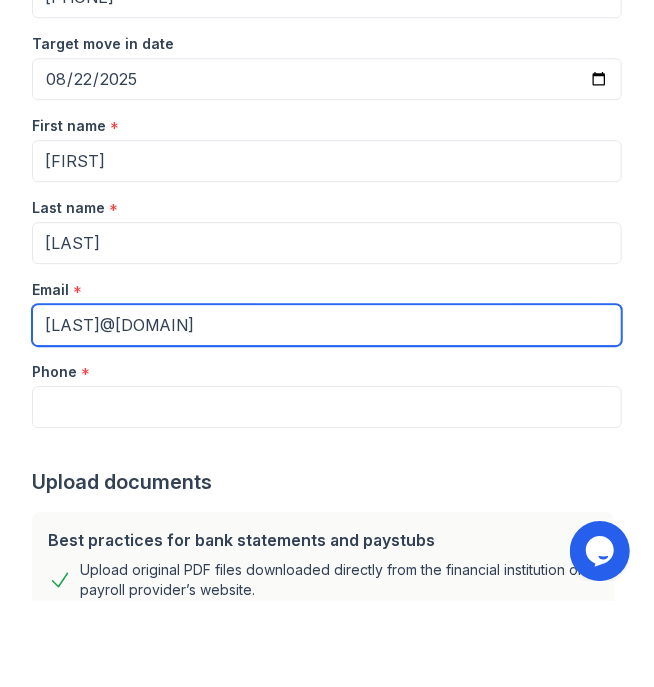 type on "[EMAIL]" 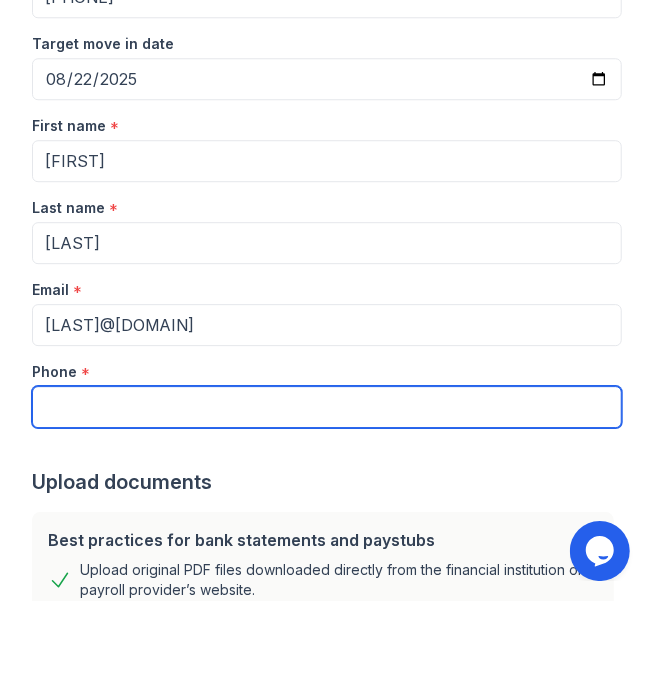 click on "Phone" at bounding box center (327, 493) 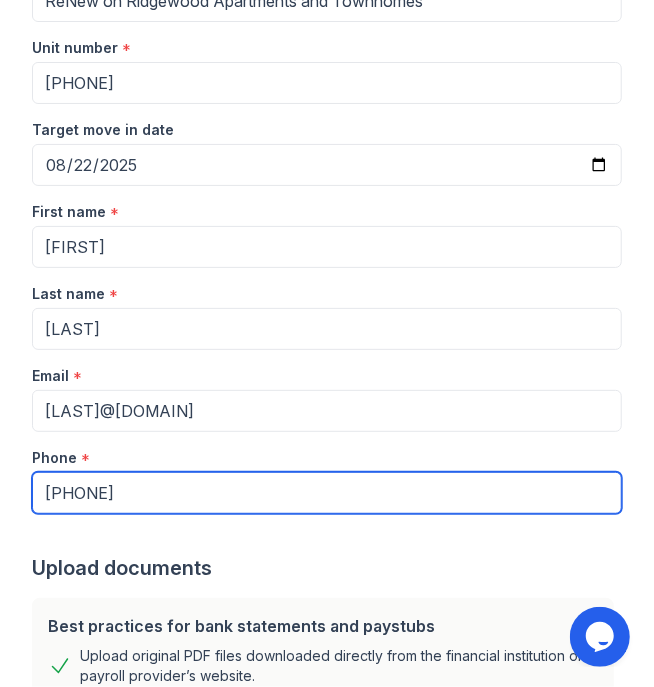 click on "662" at bounding box center [327, 493] 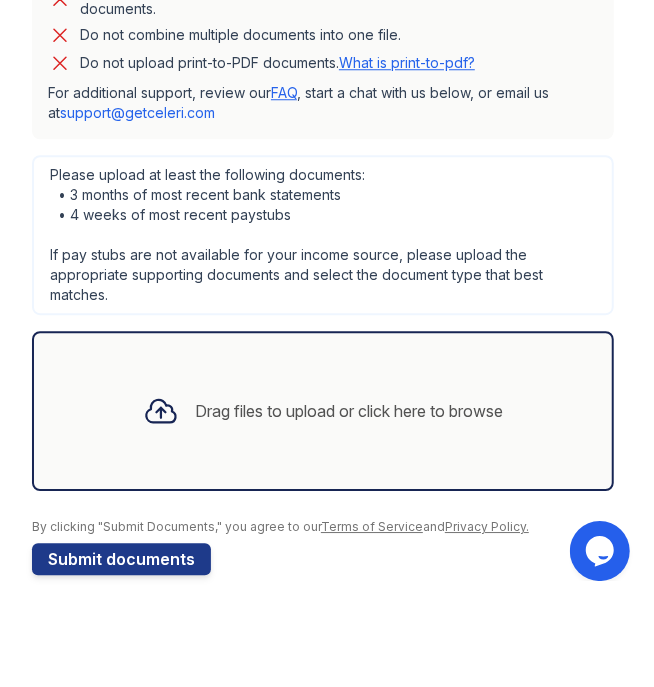 scroll, scrollTop: 978, scrollLeft: 0, axis: vertical 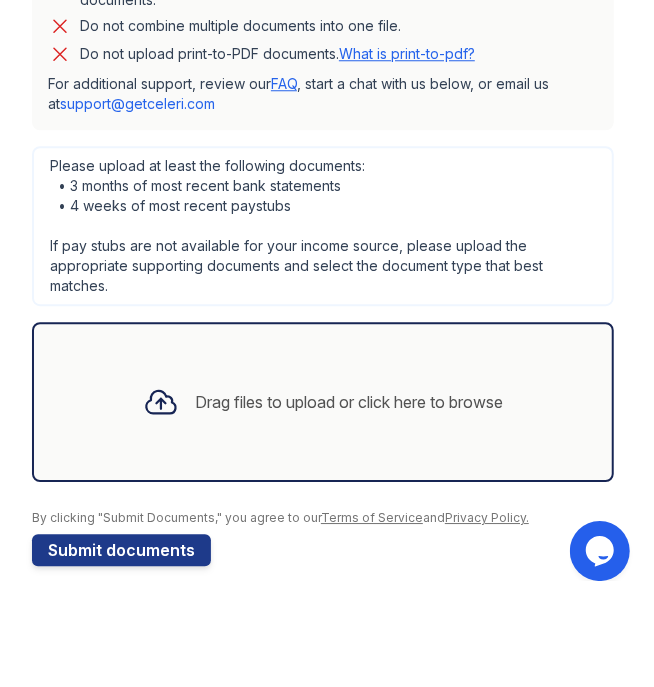 type on "662666741" 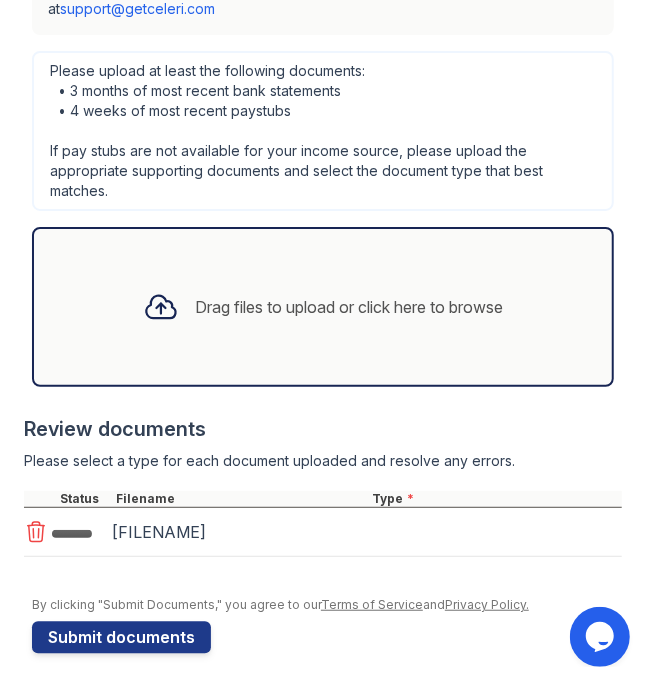 scroll, scrollTop: 1128, scrollLeft: 0, axis: vertical 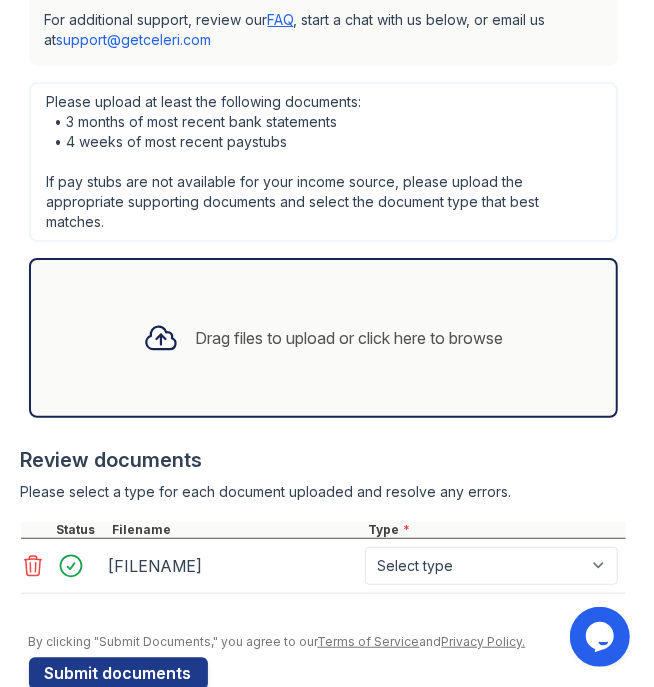 select on "paystub" 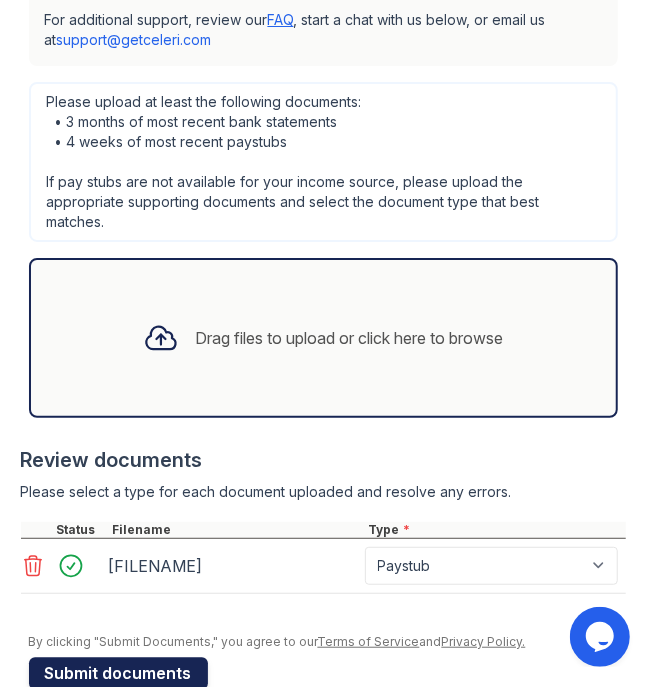 click on "Submit documents" at bounding box center [118, 674] 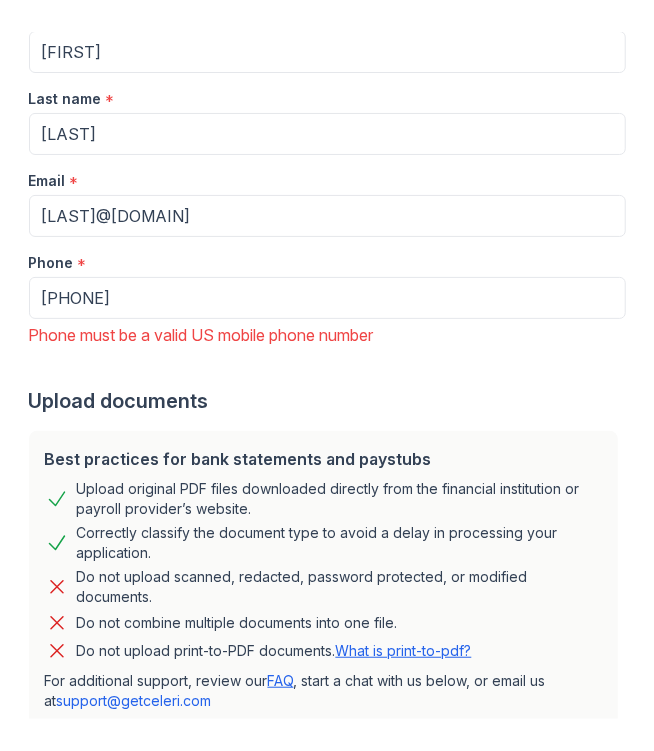 scroll, scrollTop: 588, scrollLeft: 0, axis: vertical 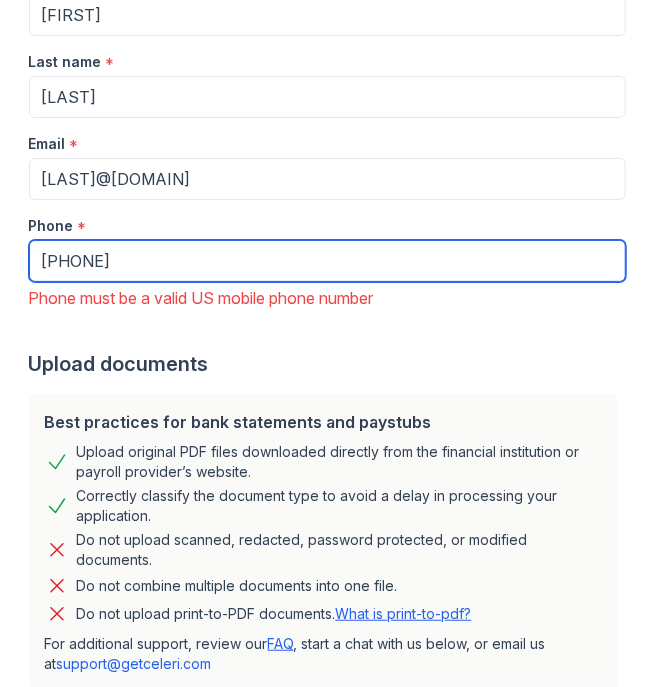 click on "+662666741" at bounding box center (327, 261) 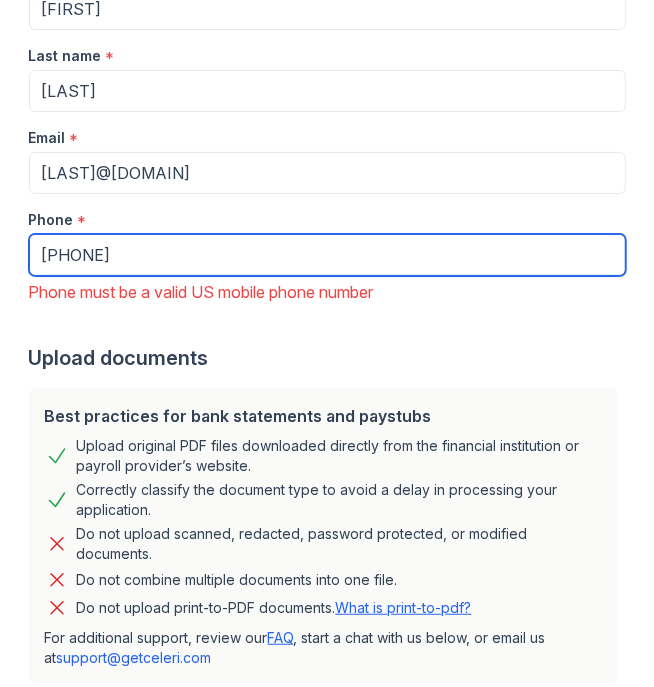 click on "+662666741" at bounding box center (327, 255) 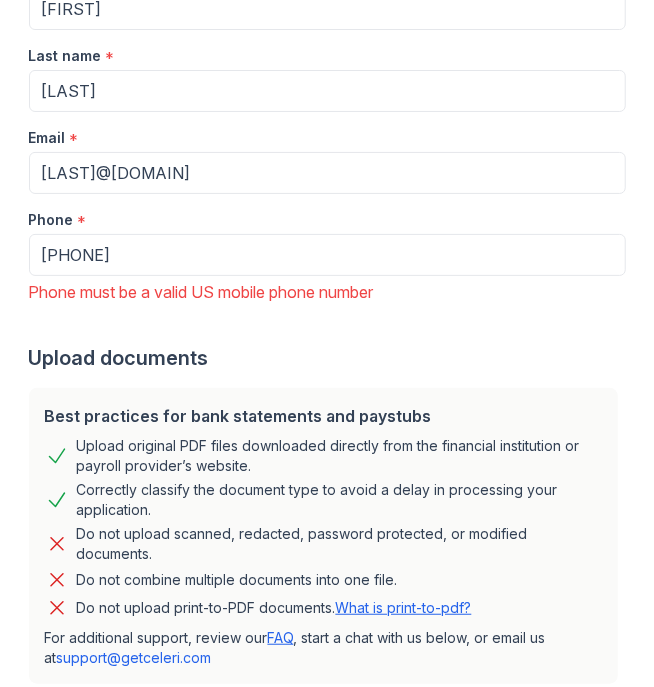 click on "Best practices for bank statements and paystubs
Upload original PDF files downloaded directly from the financial institution or payroll provider’s website.
Correctly classify the document type to avoid a delay in processing your application.
Do not upload scanned, redacted, password protected, or modified documents.
Do not combine multiple documents into one file.
Do not upload print-to-PDF documents.
What is print-to-pdf?
For additional support, review our
FAQ ,
start a chat with us below, or email us at
support@getceleri.com" at bounding box center (323, 536) 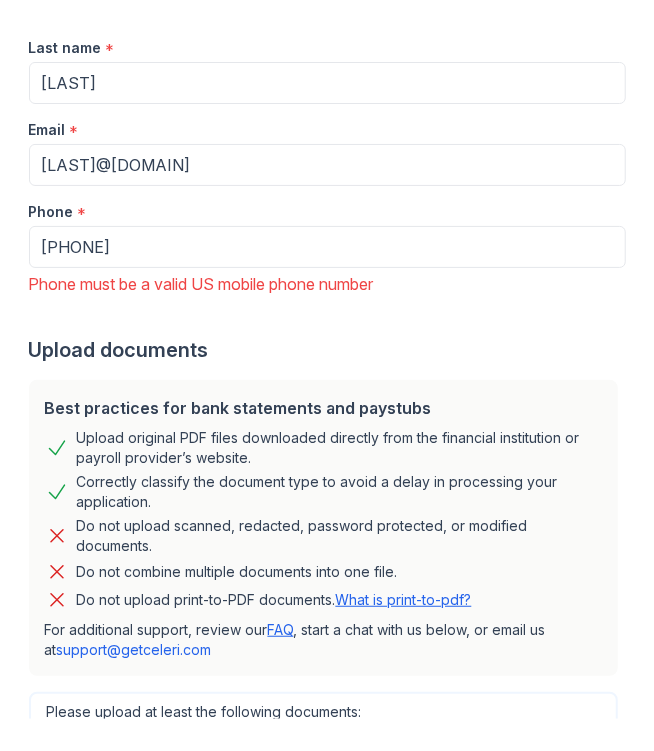 scroll, scrollTop: 636, scrollLeft: 0, axis: vertical 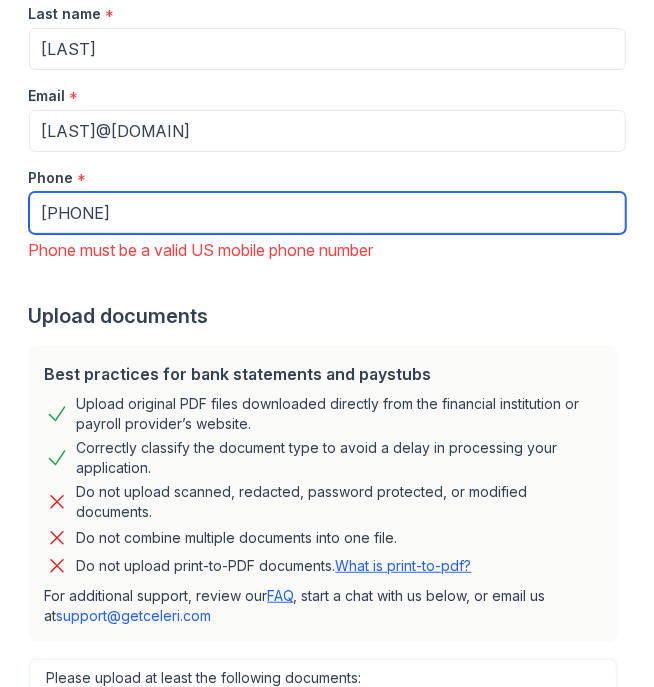 click on "+662666741" at bounding box center [327, 213] 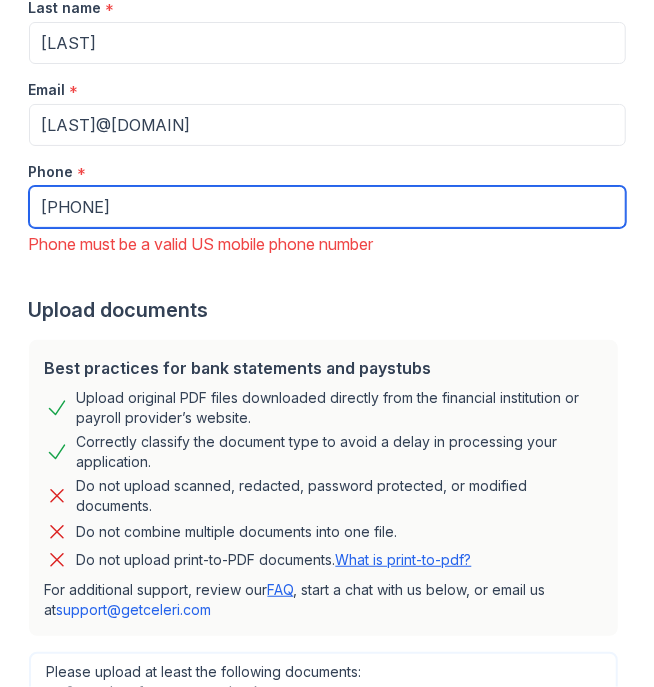 type on "+1662666741" 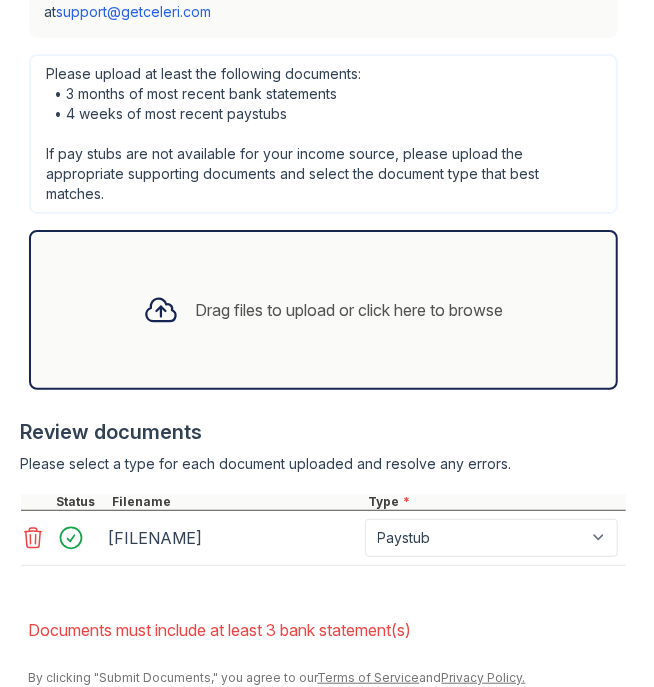 scroll, scrollTop: 1276, scrollLeft: 0, axis: vertical 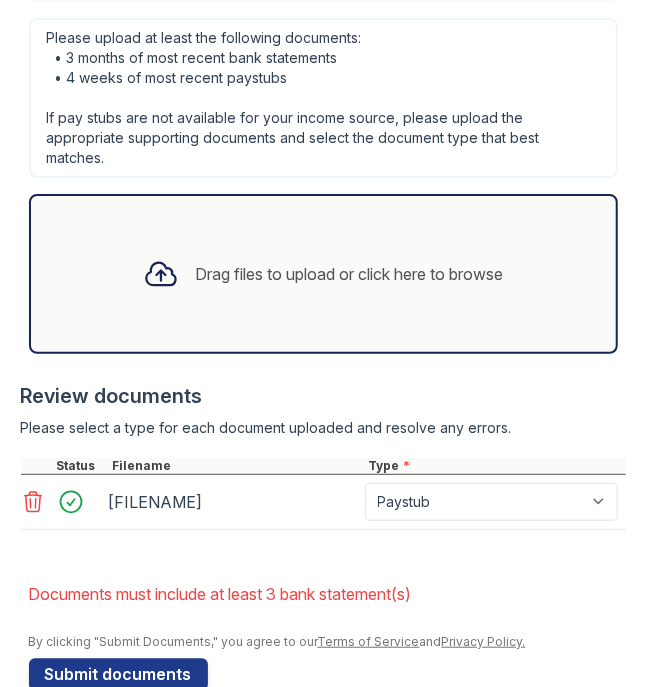 click on "Drag files to upload or click here to browse" at bounding box center [323, 274] 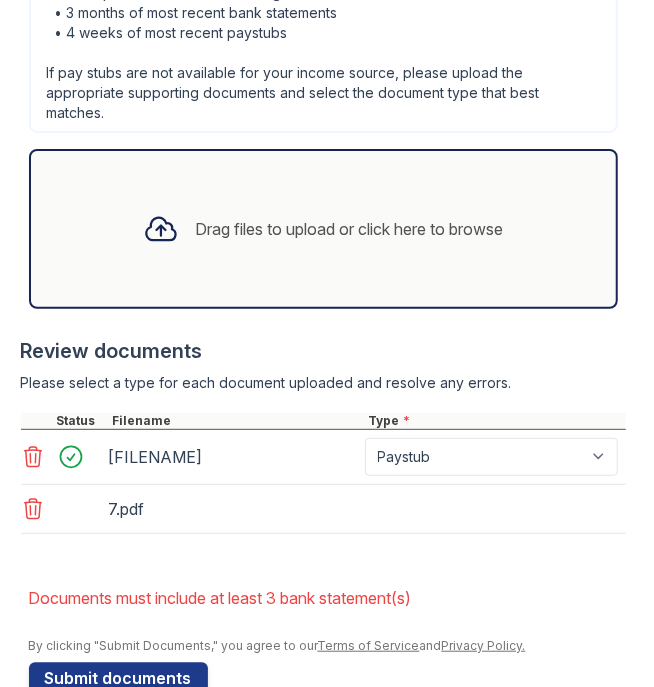 scroll, scrollTop: 1325, scrollLeft: 0, axis: vertical 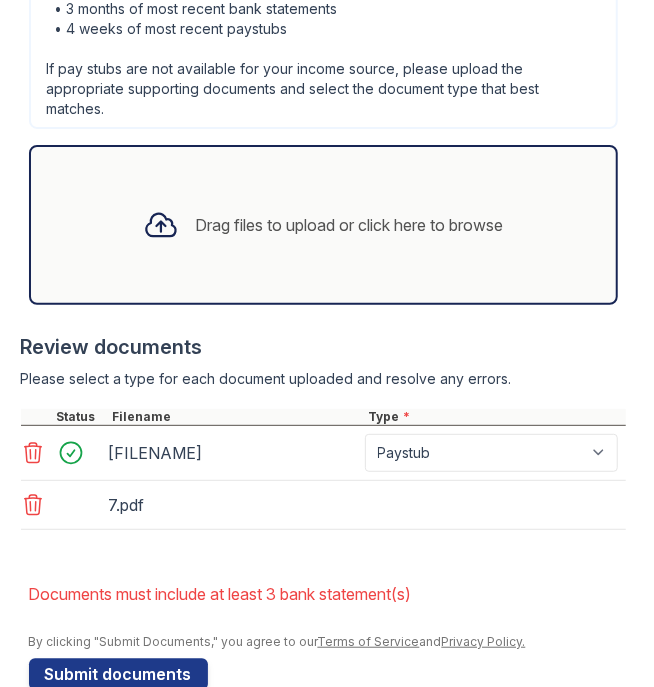 click on "7.pdf" at bounding box center (323, 505) 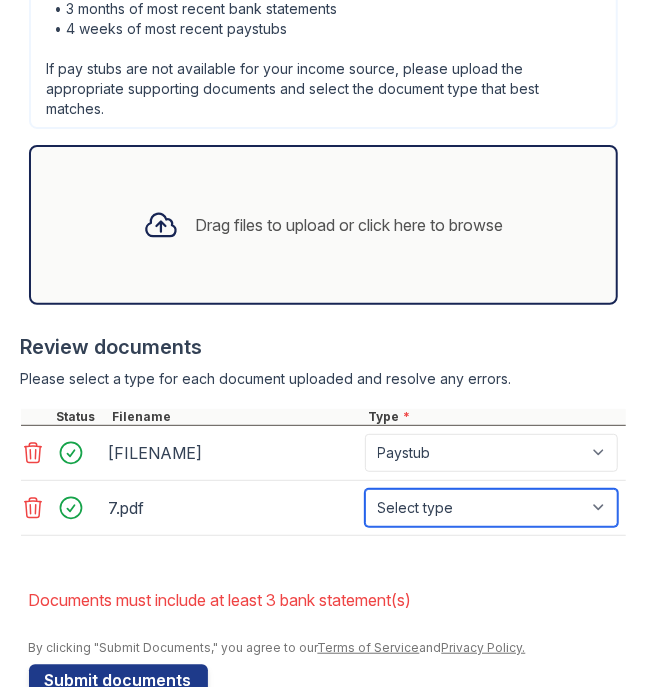 click on "Select type
Paystub
Bank Statement
Offer Letter
Tax Documents
Benefit Award Letter
Investment Account Statement
Other" at bounding box center [491, 508] 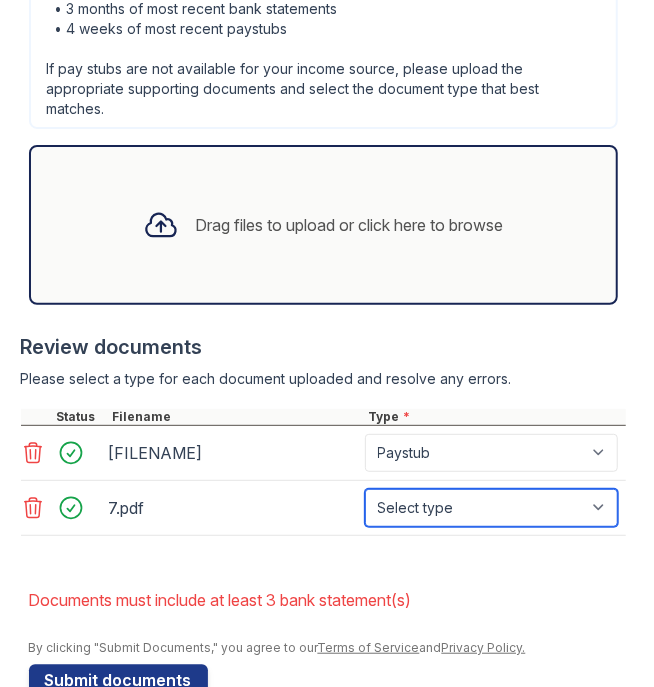 select on "paystub" 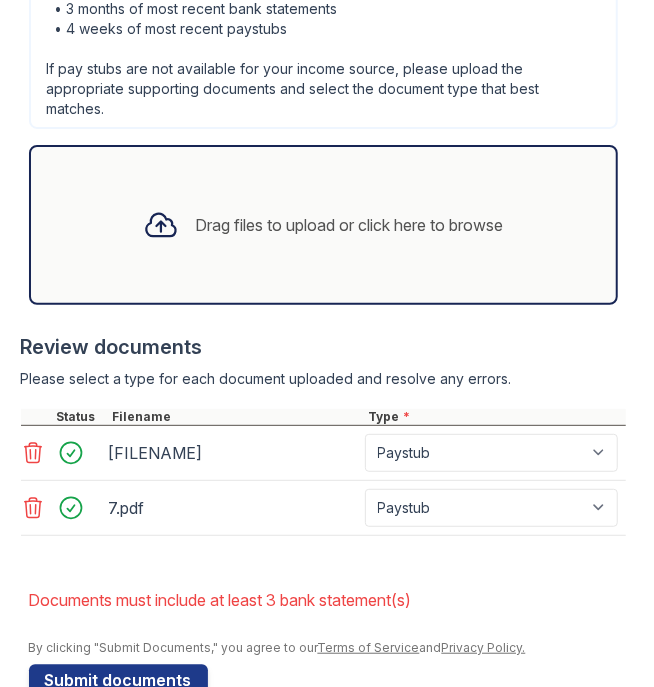 click on "Drag files to upload or click here to browse" at bounding box center [323, 225] 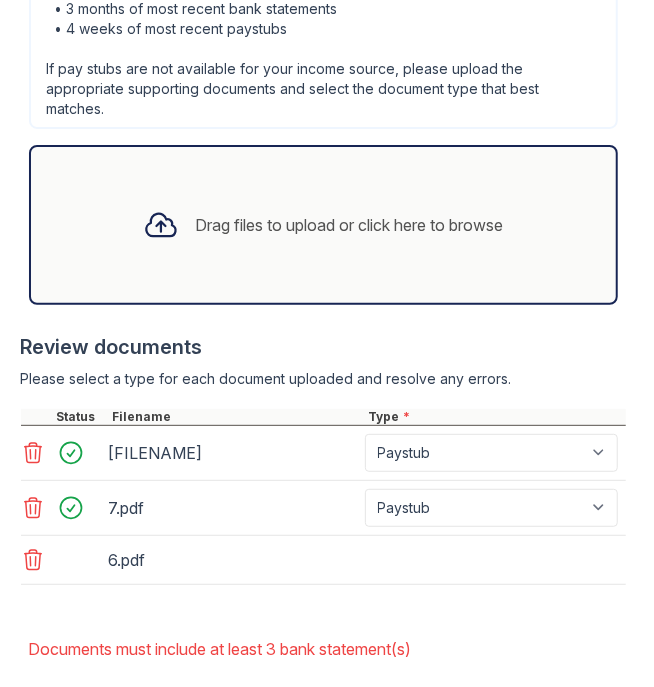 scroll, scrollTop: 1378, scrollLeft: 0, axis: vertical 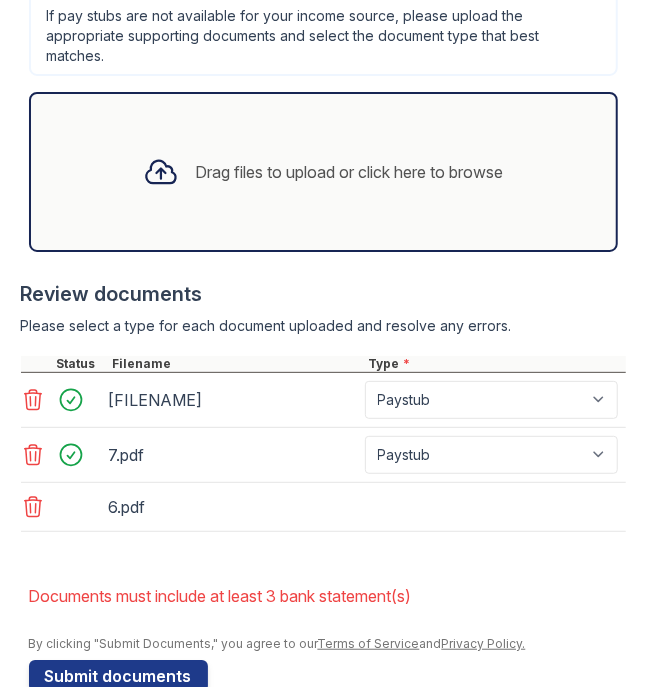 click on "6.pdf" at bounding box center [323, 507] 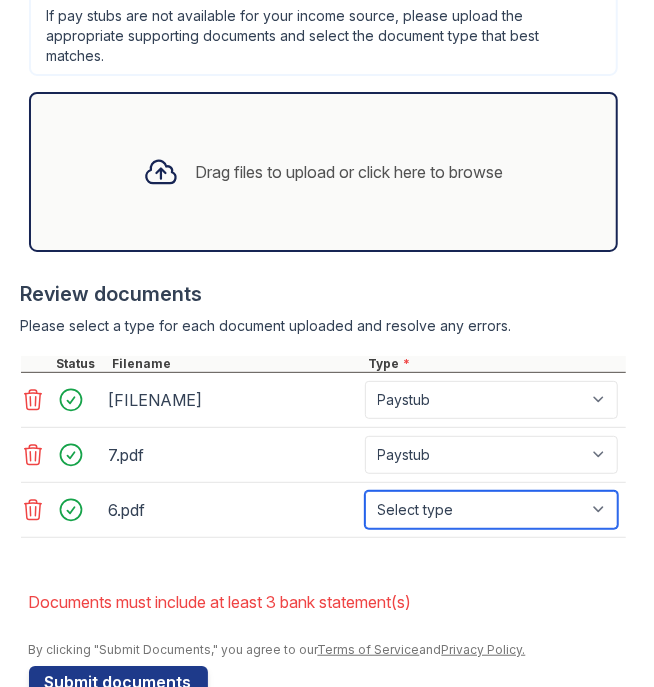 click on "Select type
Paystub
Bank Statement
Offer Letter
Tax Documents
Benefit Award Letter
Investment Account Statement
Other" at bounding box center [491, 510] 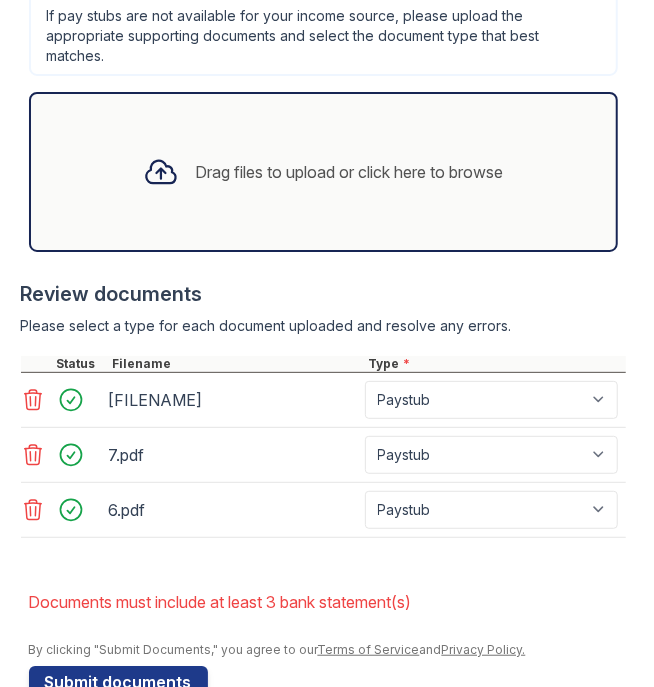 click on "Drag files to upload or click here to browse" at bounding box center [349, 172] 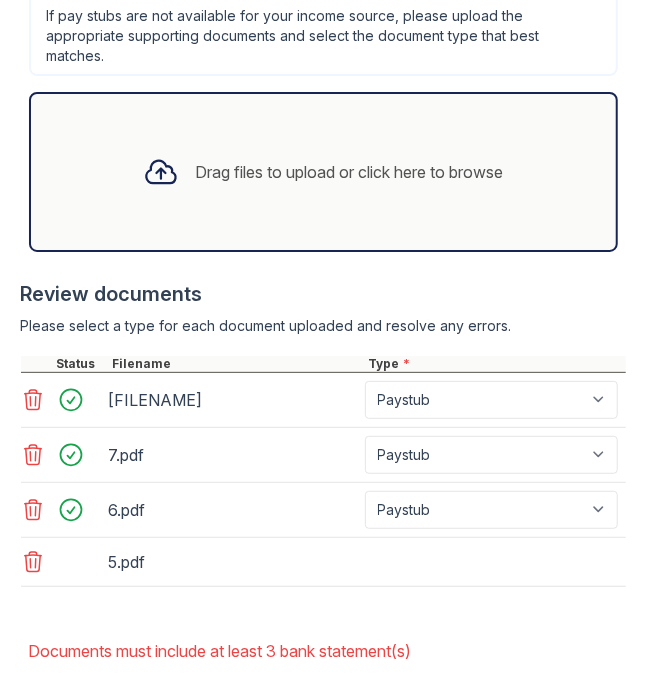 click on "5.pdf" at bounding box center (323, 562) 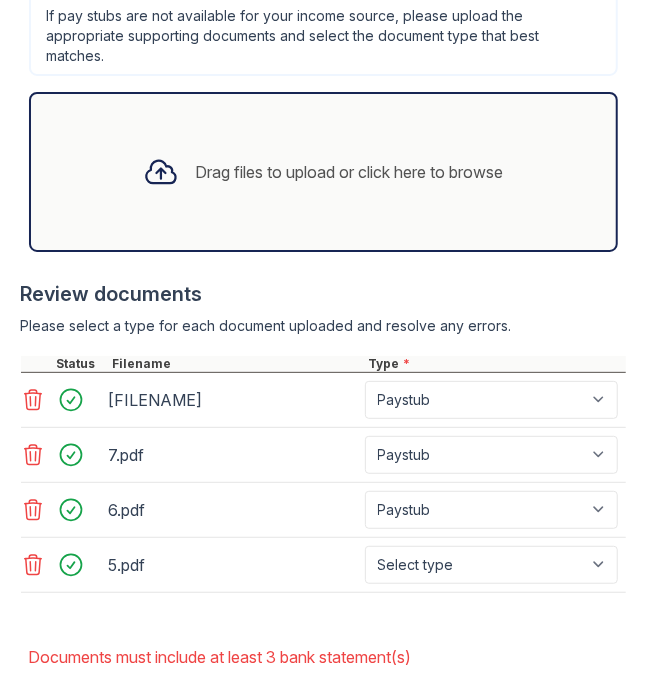 select on "paystub" 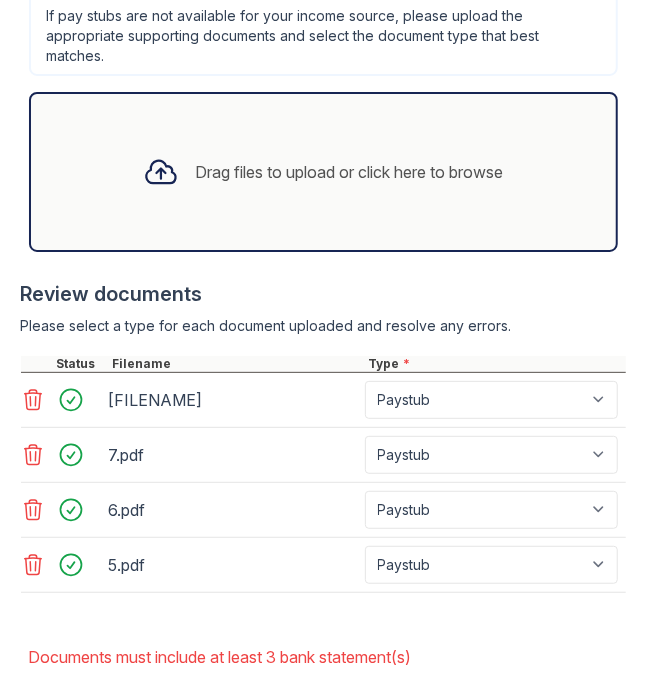 scroll, scrollTop: 1373, scrollLeft: 0, axis: vertical 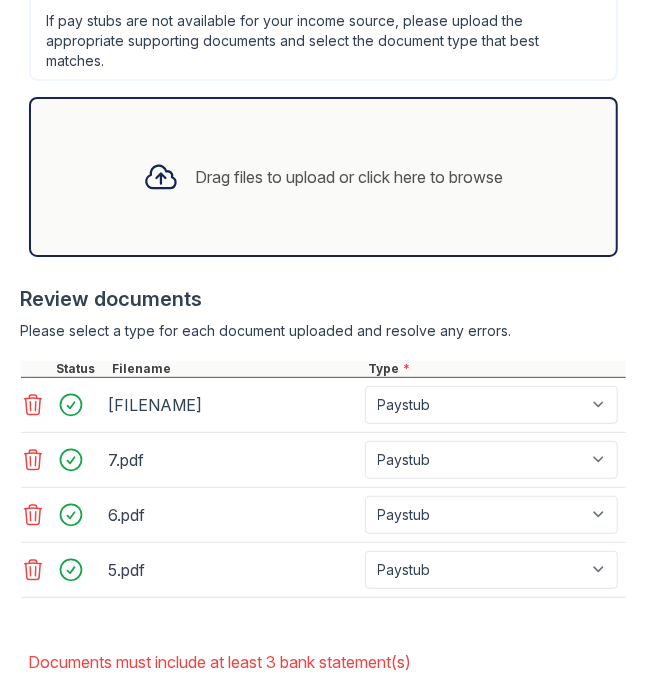 click on "Submit documents" at bounding box center [118, 742] 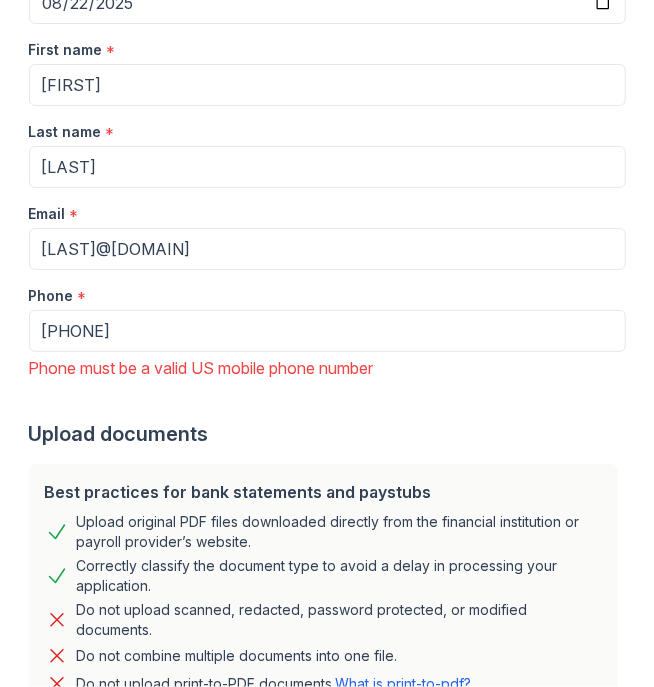 scroll, scrollTop: 519, scrollLeft: 0, axis: vertical 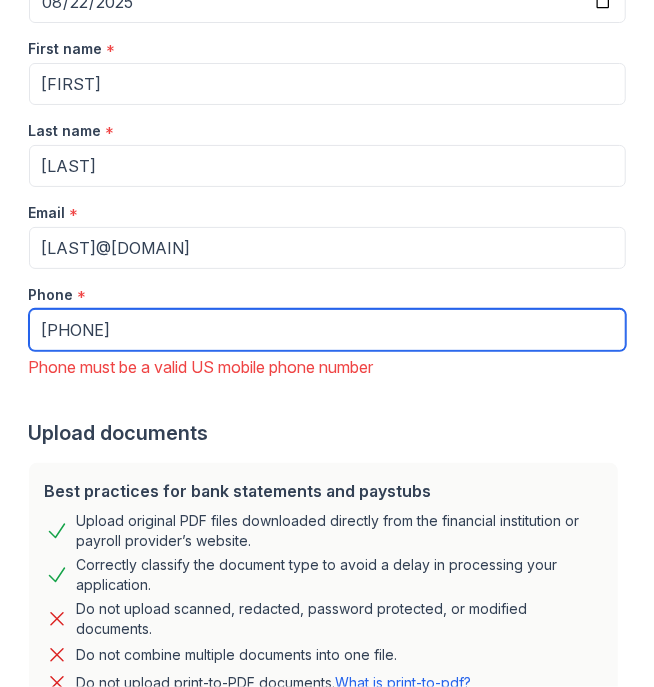 click on "+1662666741" at bounding box center [327, 330] 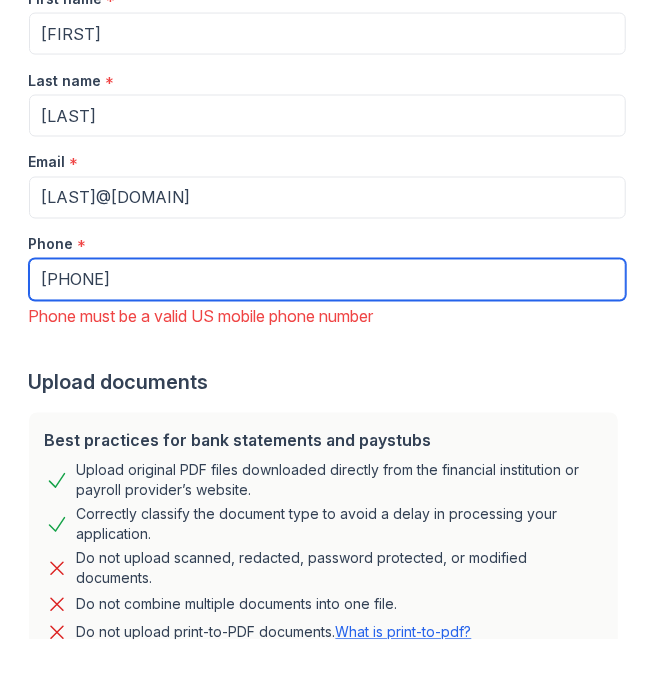 scroll, scrollTop: 535, scrollLeft: 0, axis: vertical 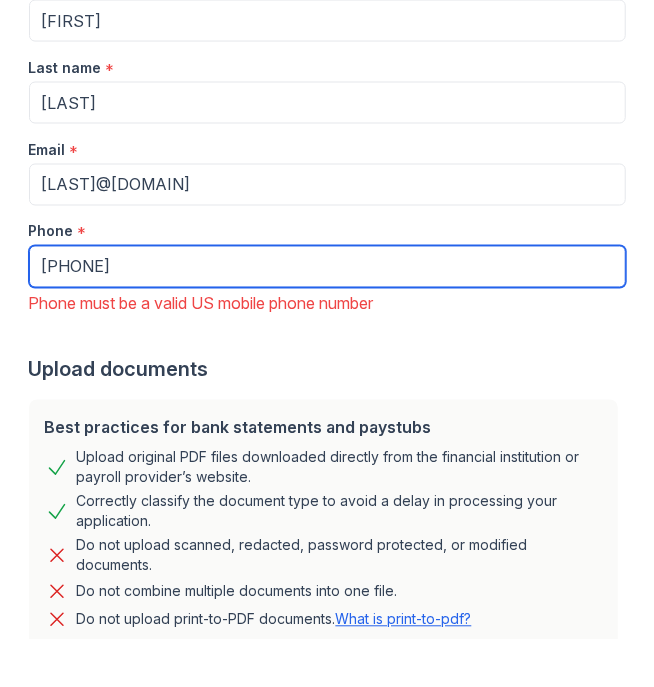 type on "+" 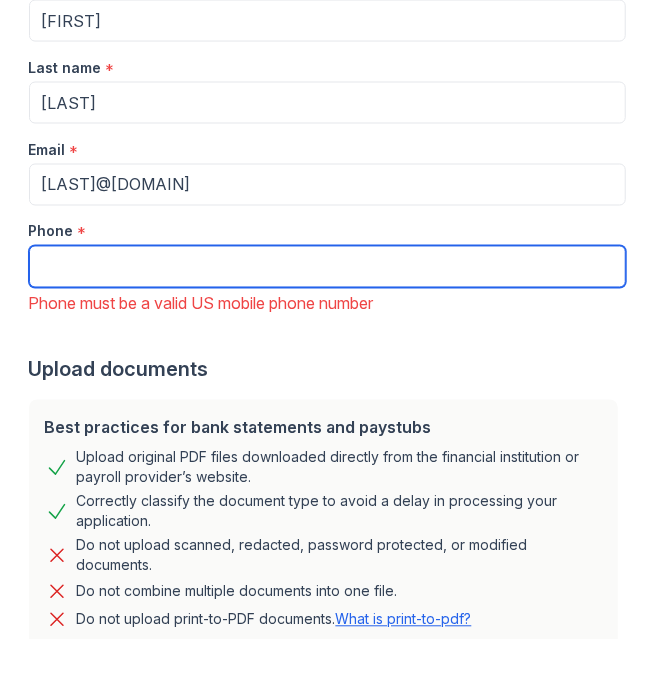 type on "[PHONE]" 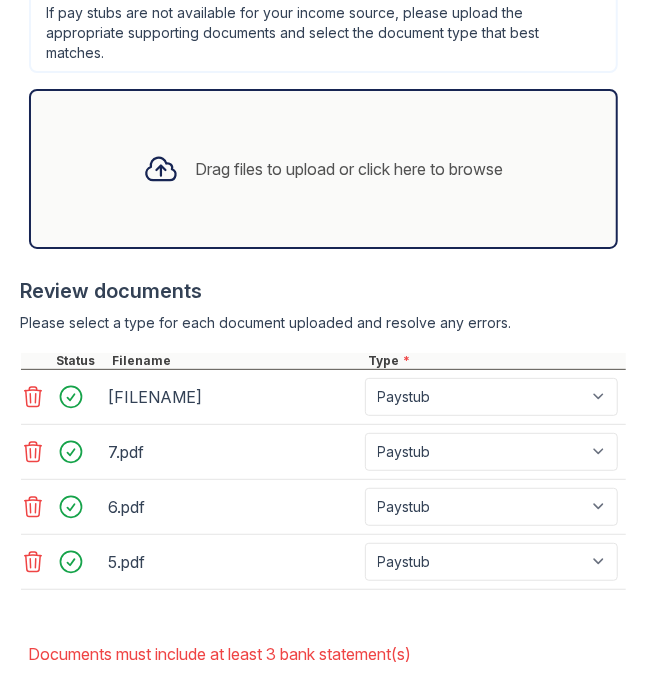 scroll, scrollTop: 1437, scrollLeft: 0, axis: vertical 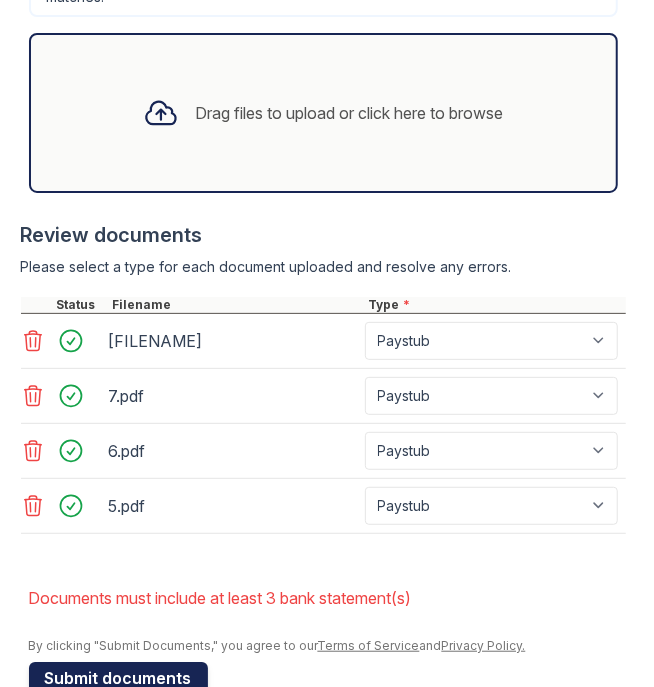 click on "Submit documents" at bounding box center (118, 678) 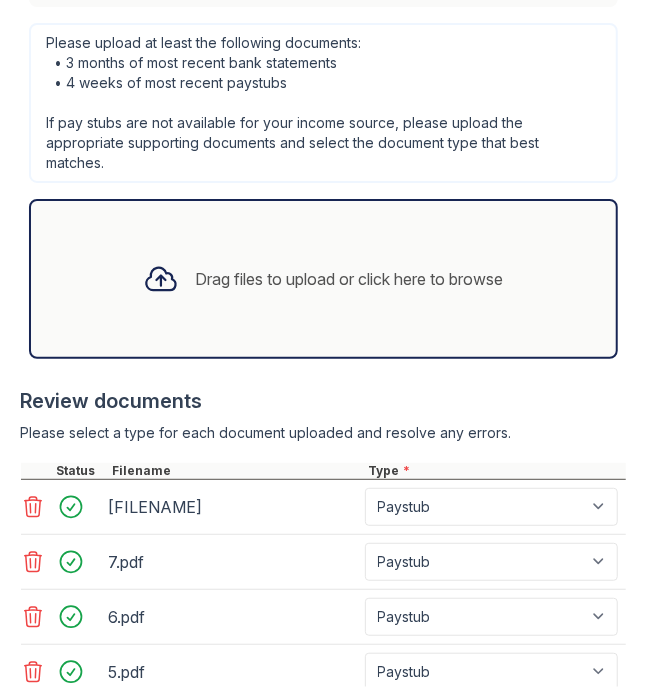scroll, scrollTop: 1345, scrollLeft: 0, axis: vertical 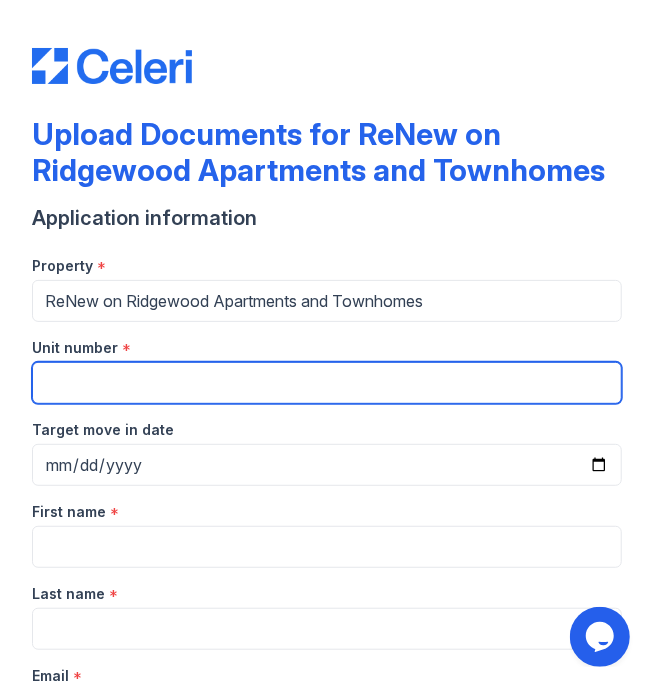 click on "Unit number" at bounding box center [327, 383] 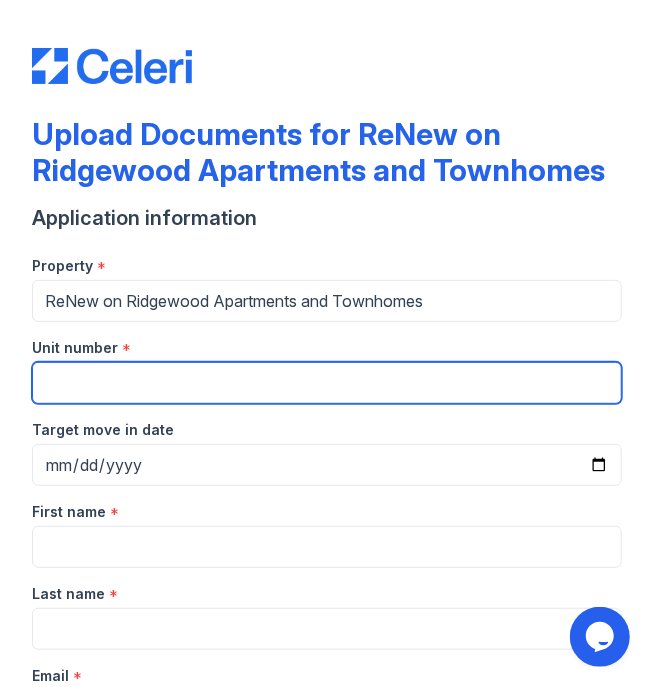 type on "1620" 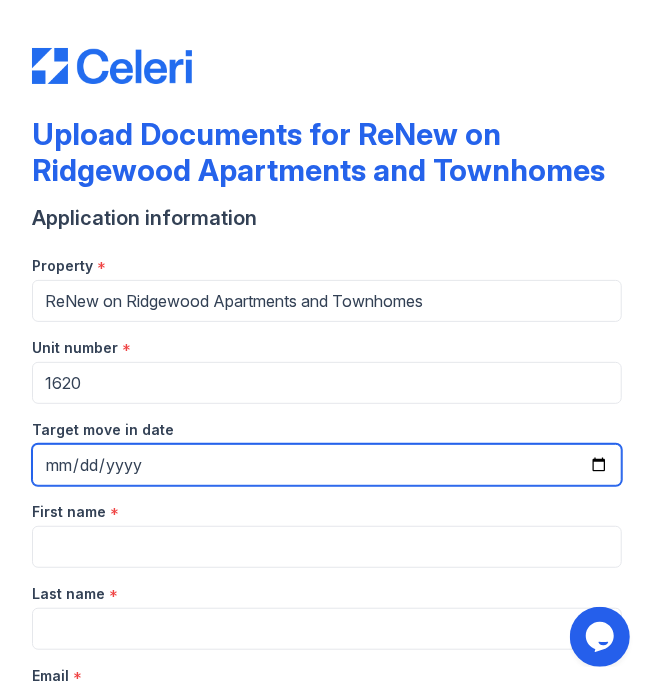 click on "Target move in date" at bounding box center (327, 465) 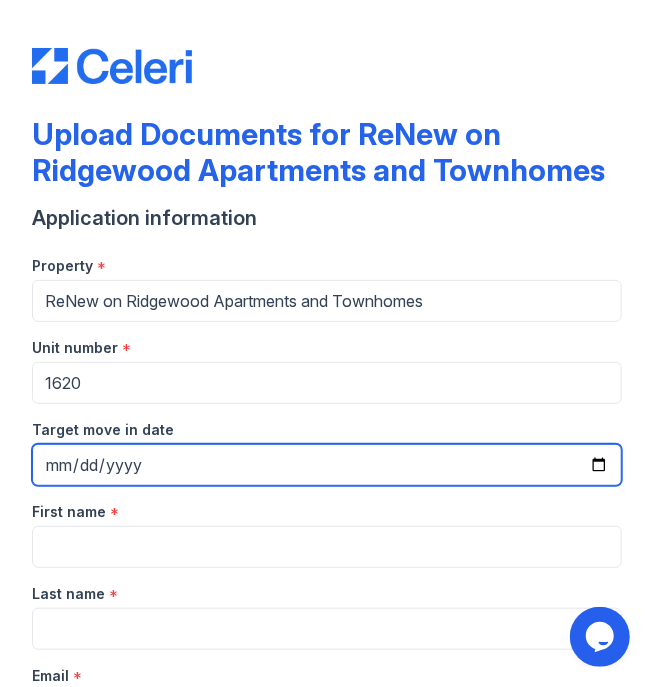 type on "2025-08-22" 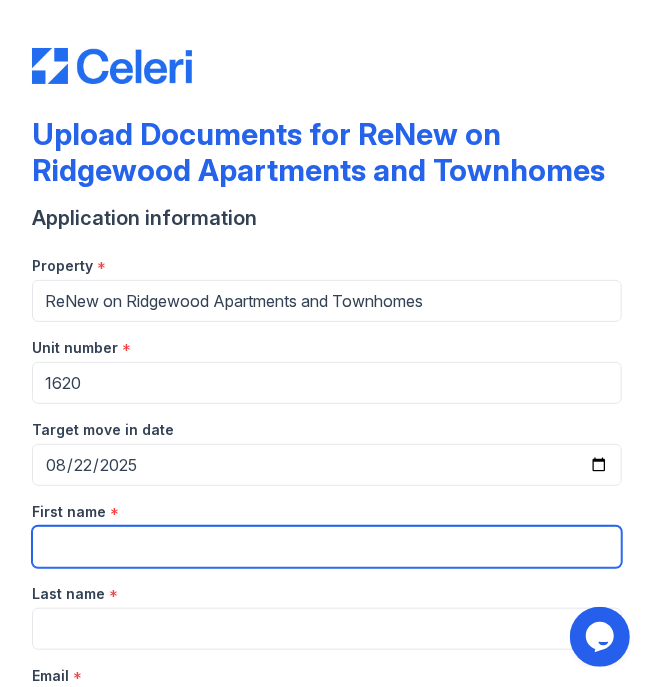 click on "First name" at bounding box center [327, 547] 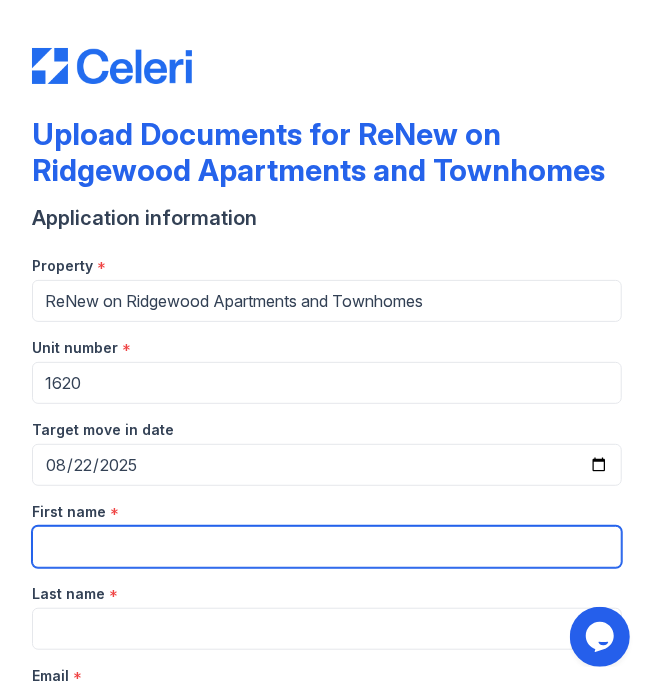 type on "[FIRST] [LAST]" 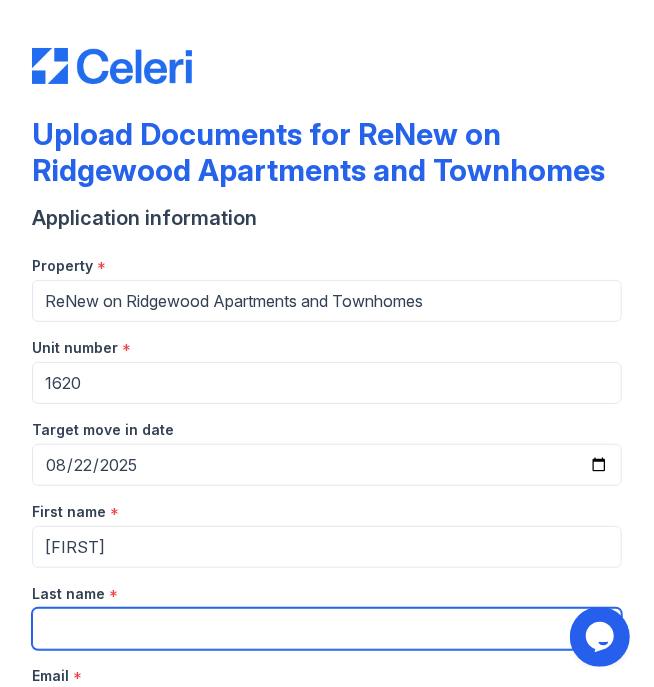 type on "[LAST]" 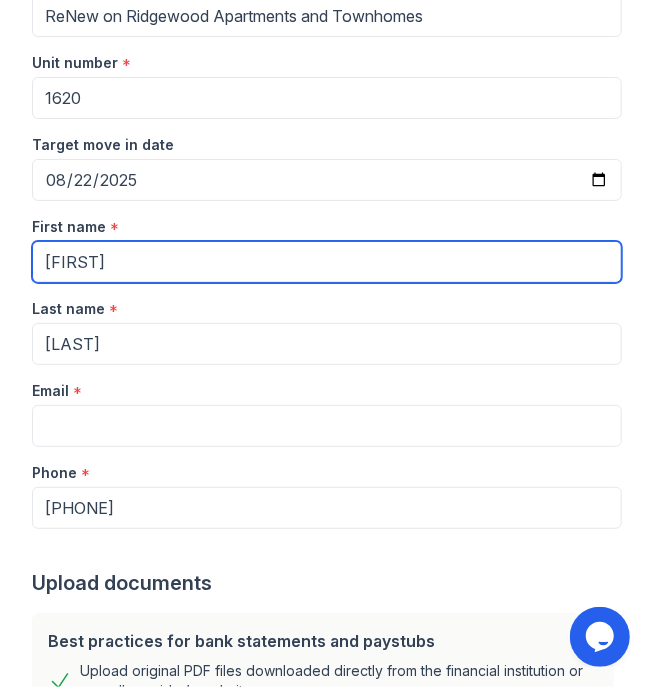 scroll, scrollTop: 290, scrollLeft: 0, axis: vertical 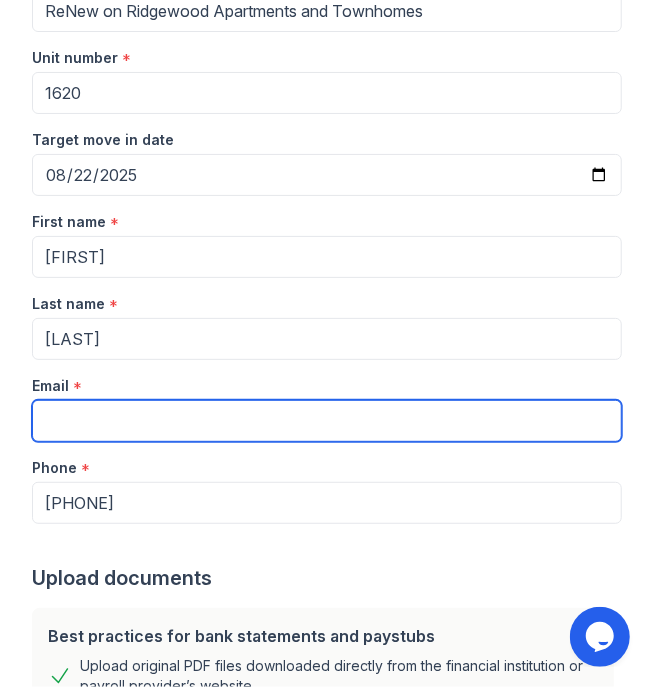 click on "Email" at bounding box center [327, 421] 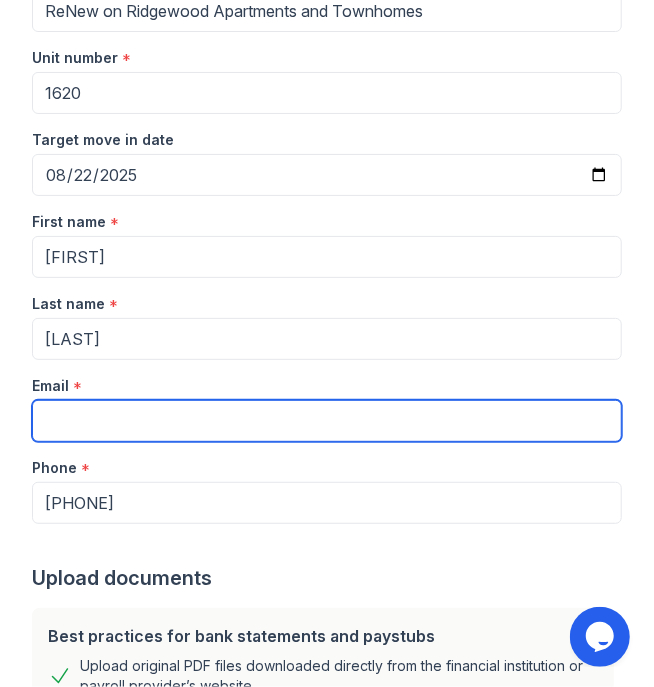 type on "[EMAIL]" 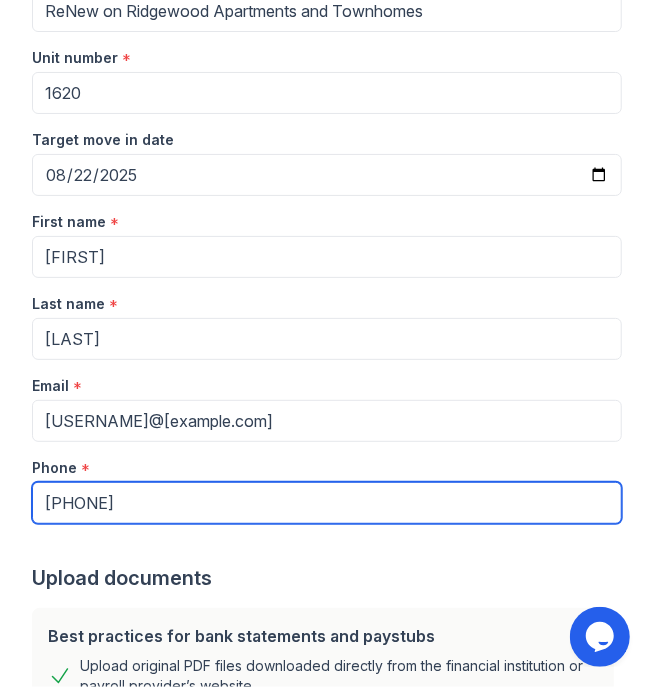 click on "6625070887" at bounding box center (327, 503) 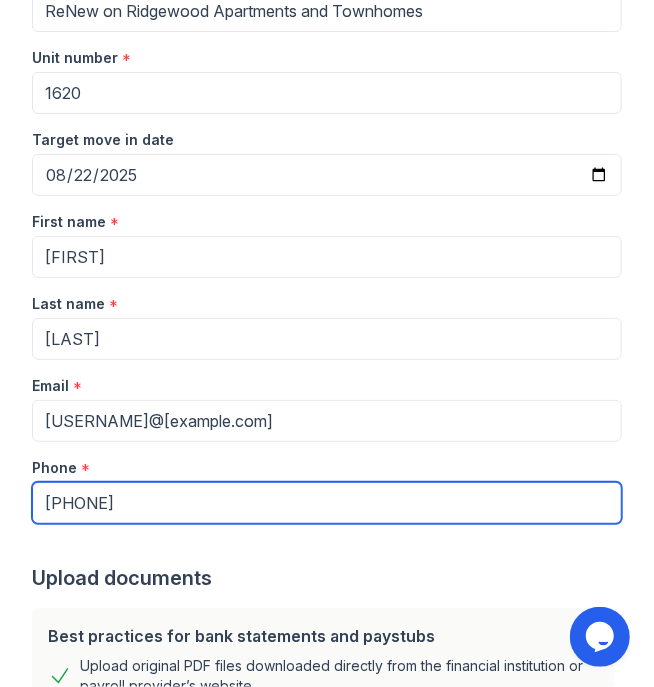 type on "[PHONE]" 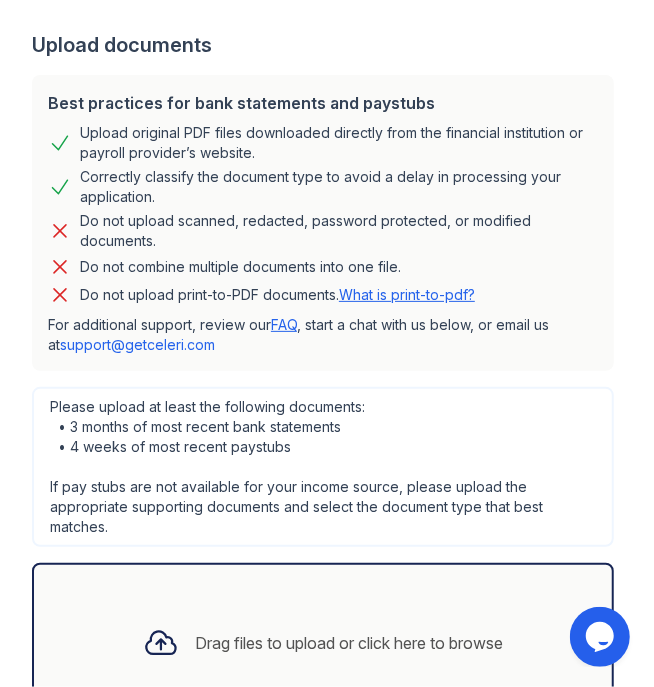 scroll, scrollTop: 978, scrollLeft: 0, axis: vertical 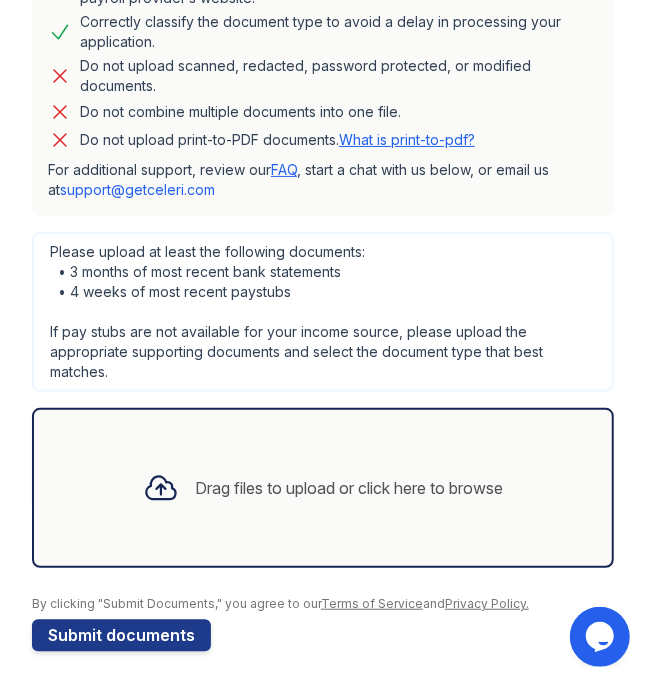 click on "Drag files to upload or click here to browse" at bounding box center [349, 488] 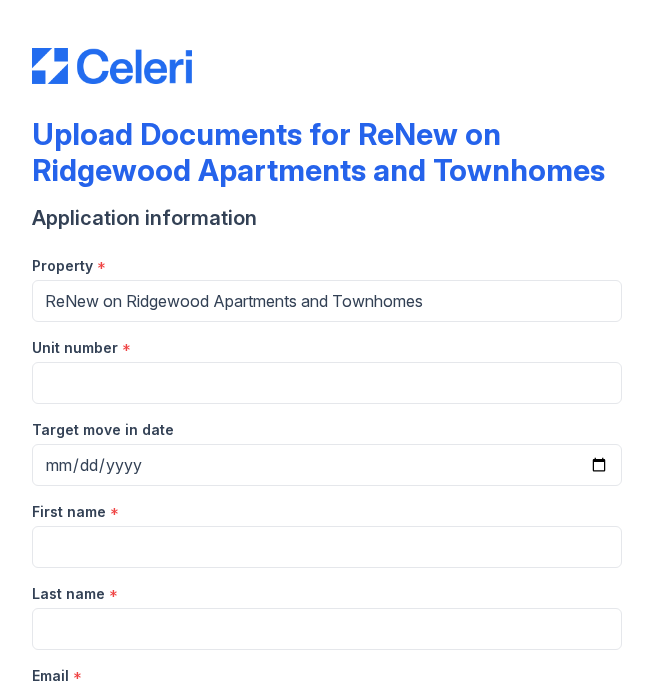 scroll, scrollTop: 0, scrollLeft: 0, axis: both 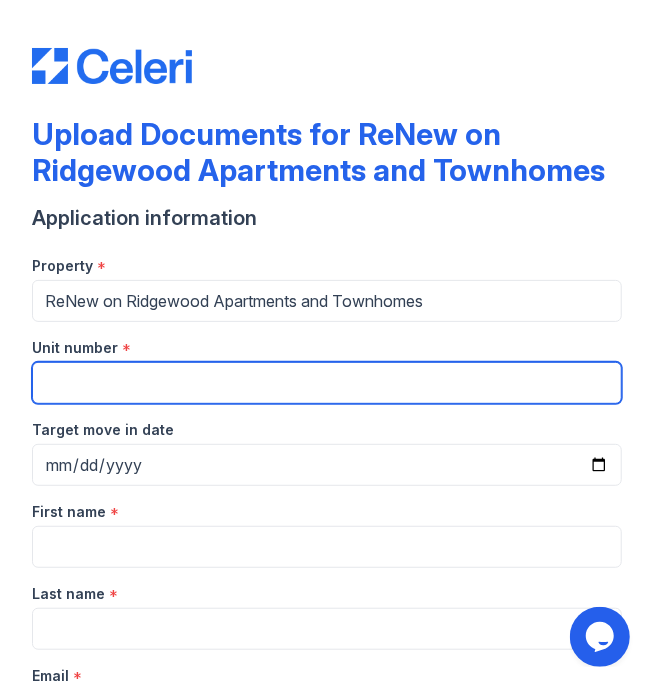 click on "Unit number" at bounding box center [327, 383] 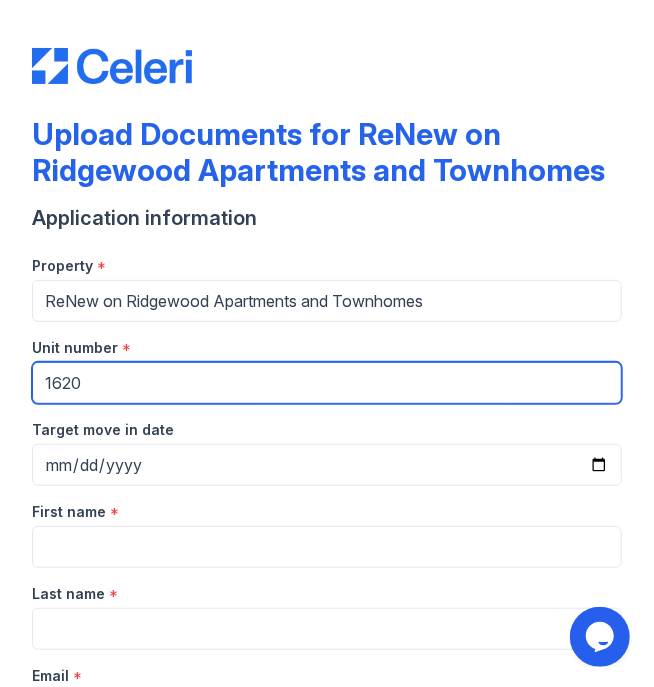 type on "1620" 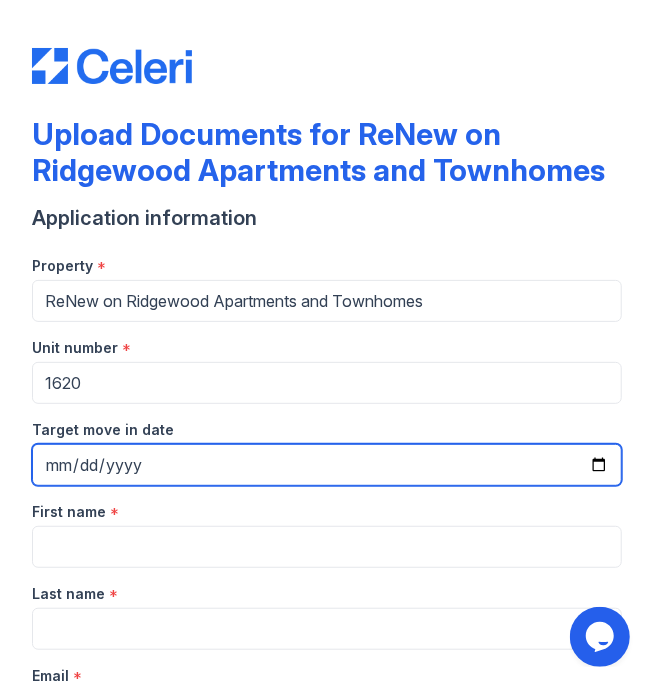click on "Target move in date" at bounding box center (327, 465) 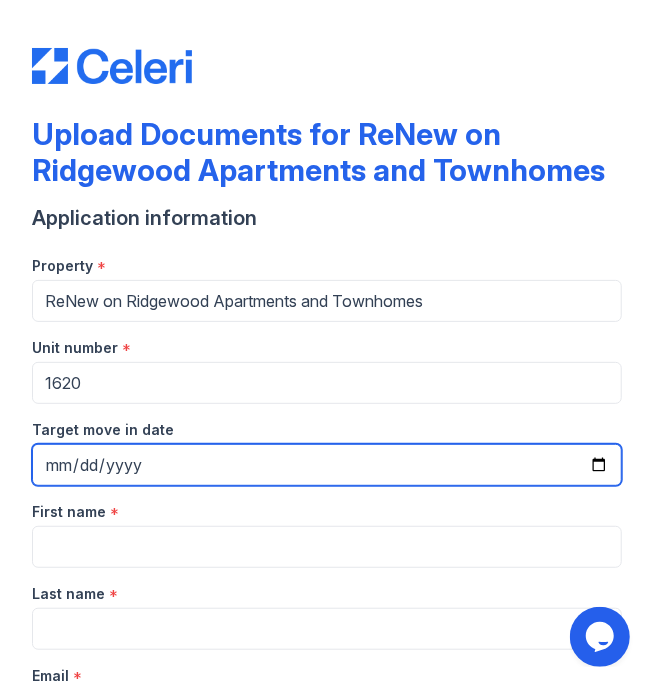 type on "2025-08-22" 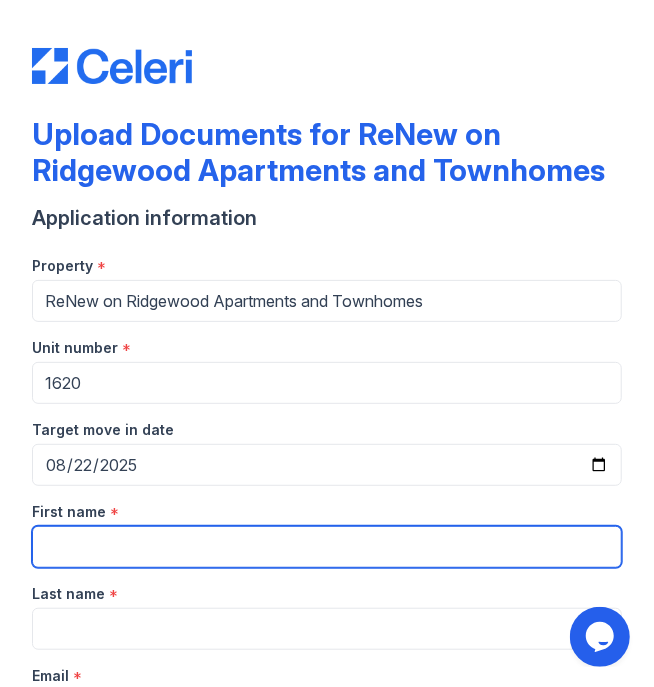 click on "First name" at bounding box center [327, 547] 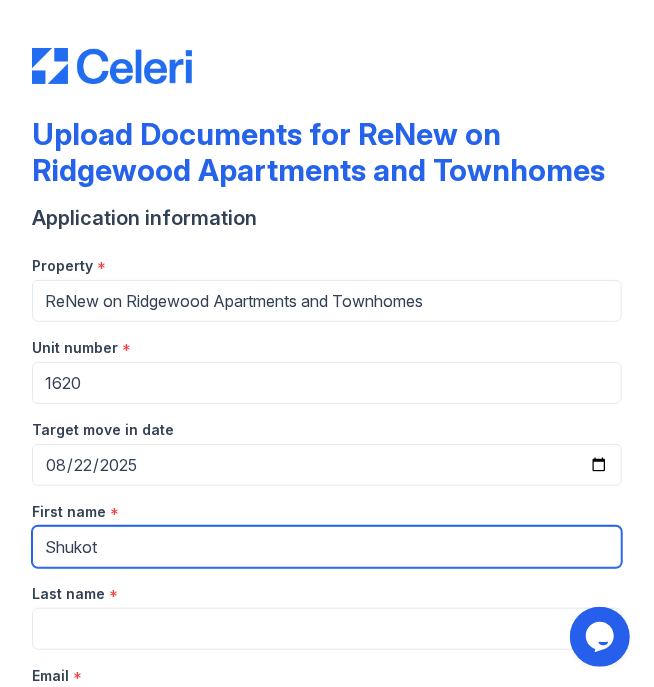 type on "[FIRST] [LAST]" 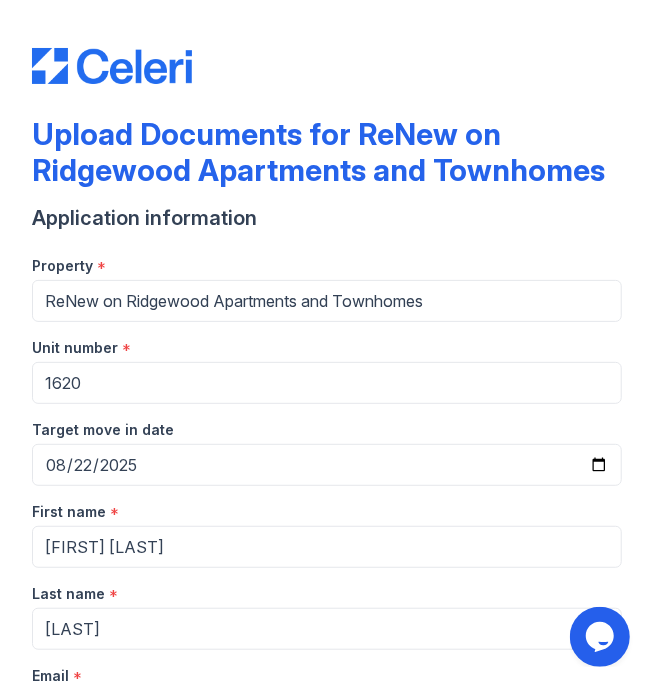 type on "[PHONE]" 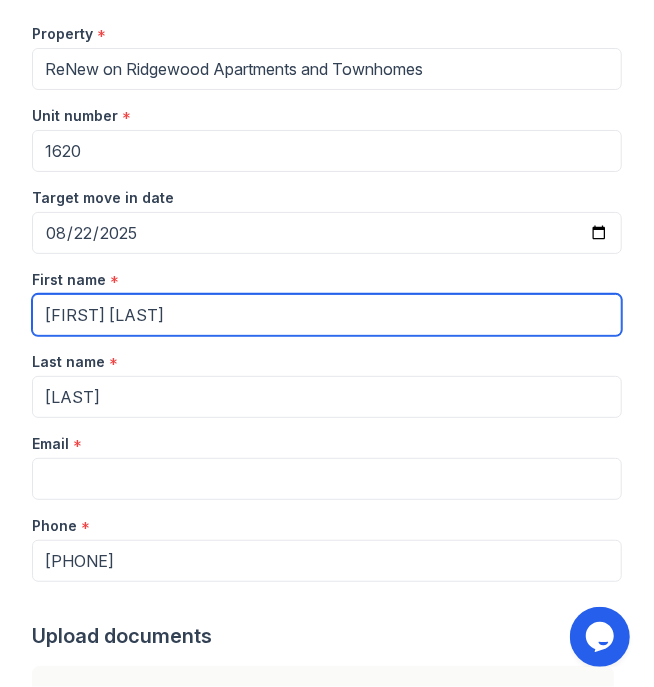 scroll, scrollTop: 233, scrollLeft: 0, axis: vertical 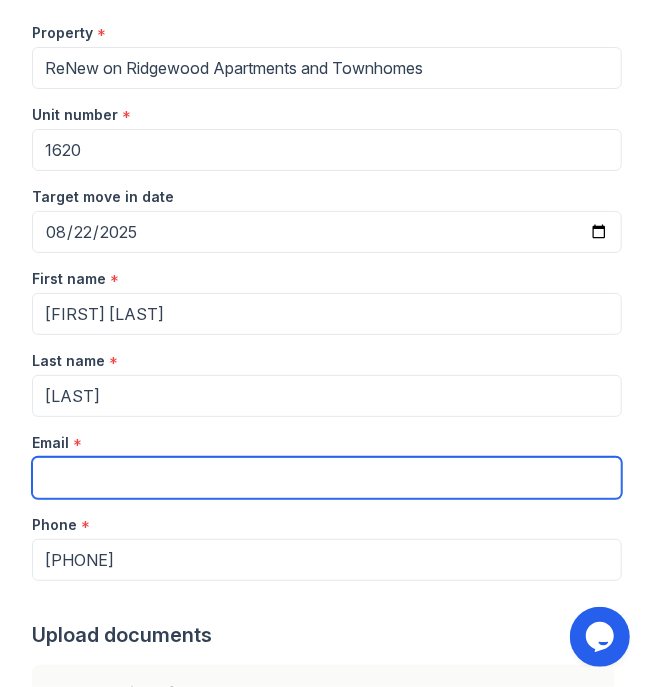click on "Email" at bounding box center [327, 478] 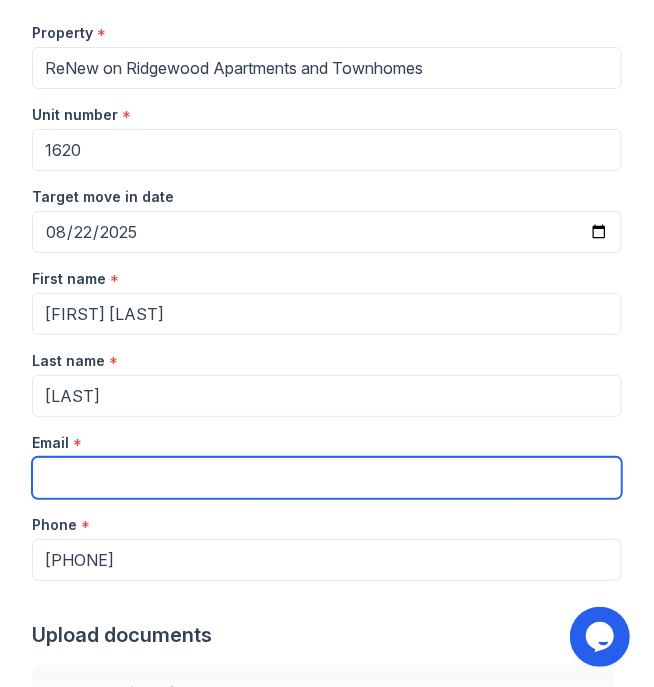 type on "[EMAIL]" 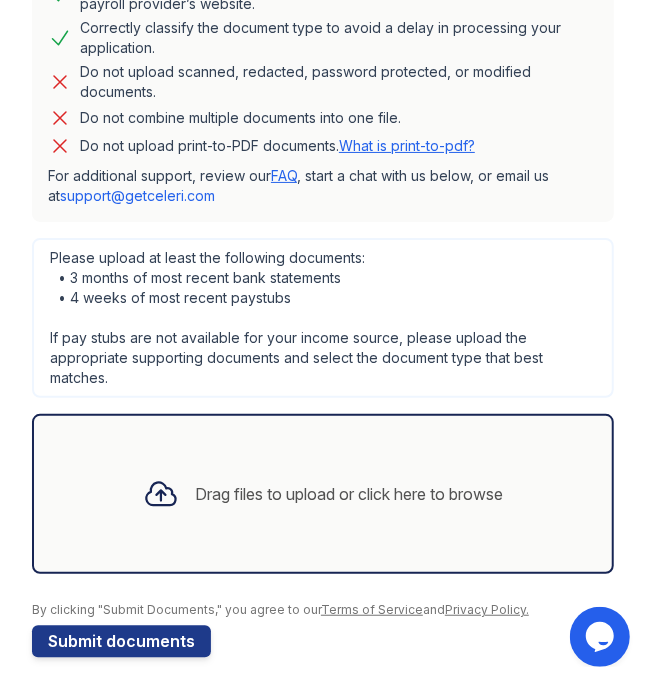 scroll, scrollTop: 978, scrollLeft: 0, axis: vertical 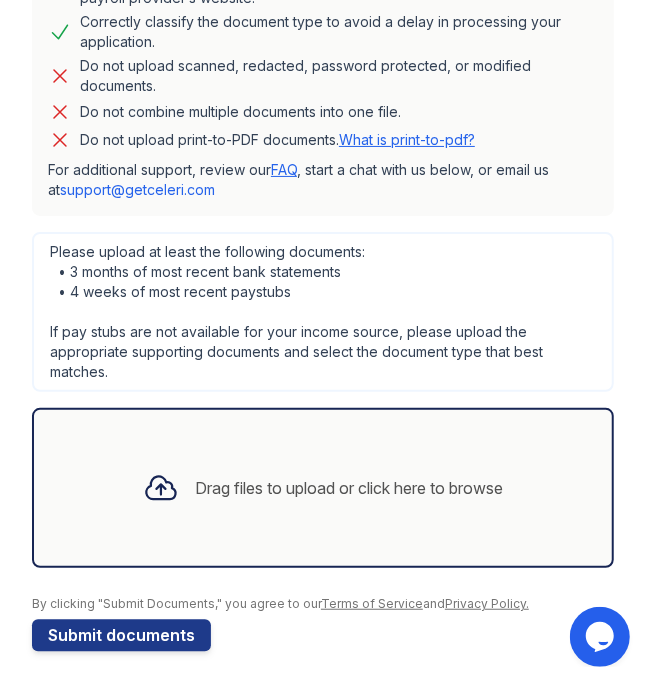 click on "Drag files to upload or click here to browse" at bounding box center (349, 488) 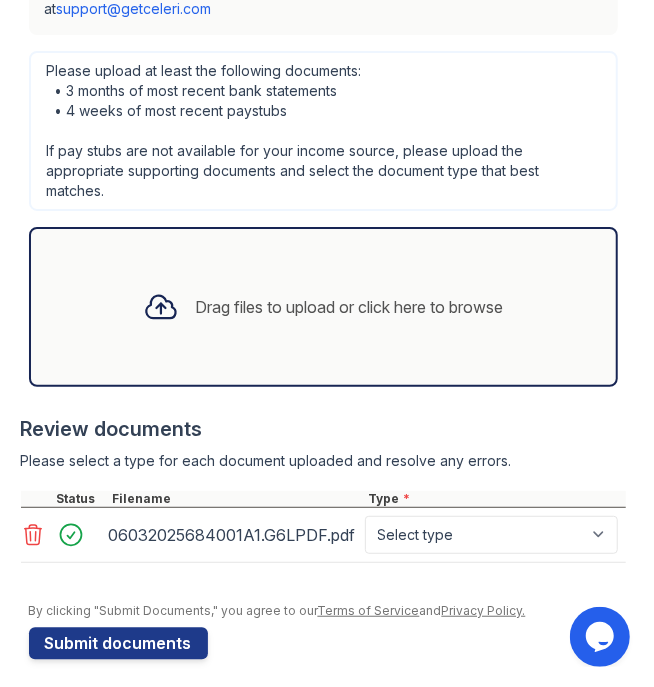 scroll, scrollTop: 1128, scrollLeft: 0, axis: vertical 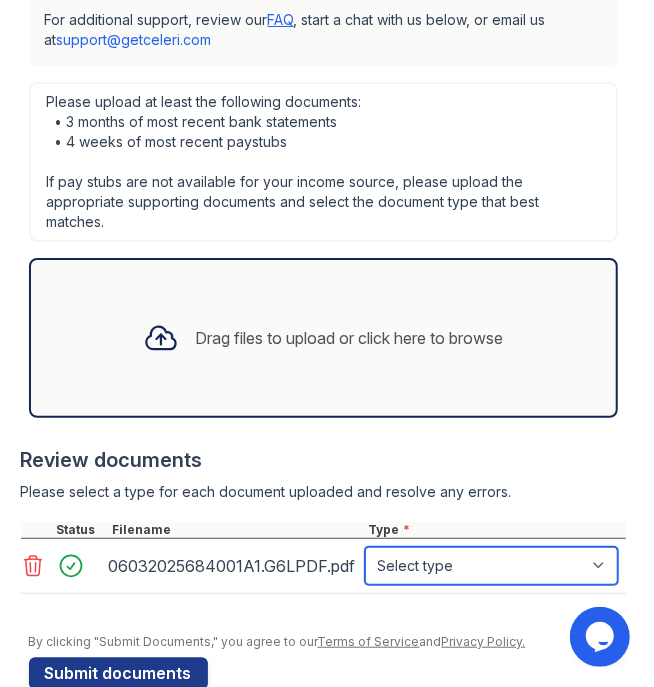 click on "Select type
Paystub
Bank Statement
Offer Letter
Tax Documents
Benefit Award Letter
Investment Account Statement
Other" at bounding box center [491, 566] 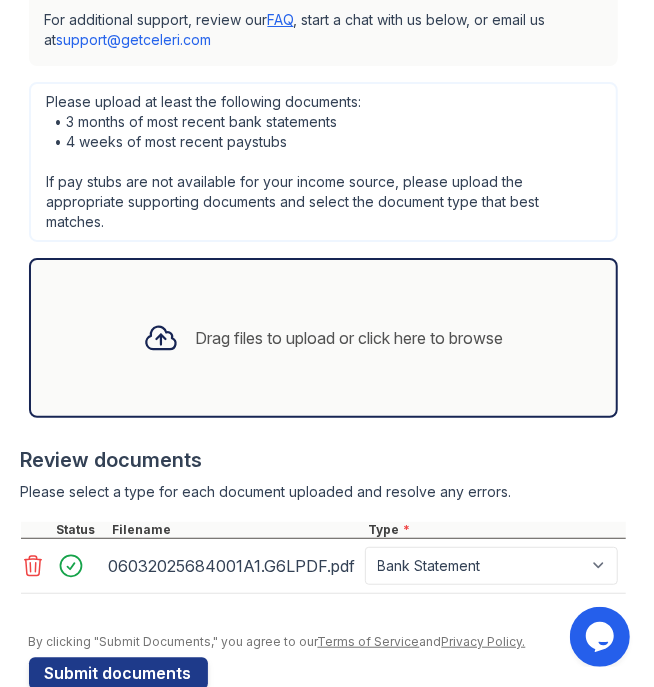 click on "Drag files to upload or click here to browse" at bounding box center (323, 338) 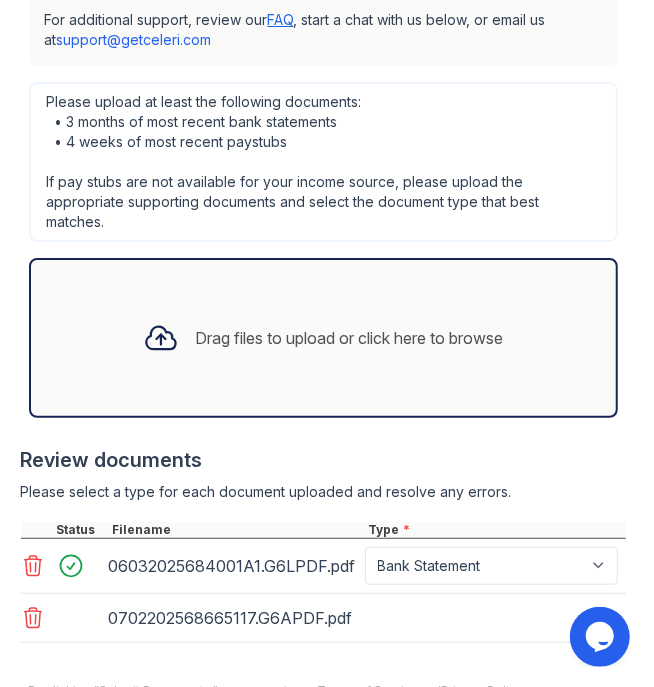 click on "0702202568665117.G6APDF.pdf" at bounding box center [323, 618] 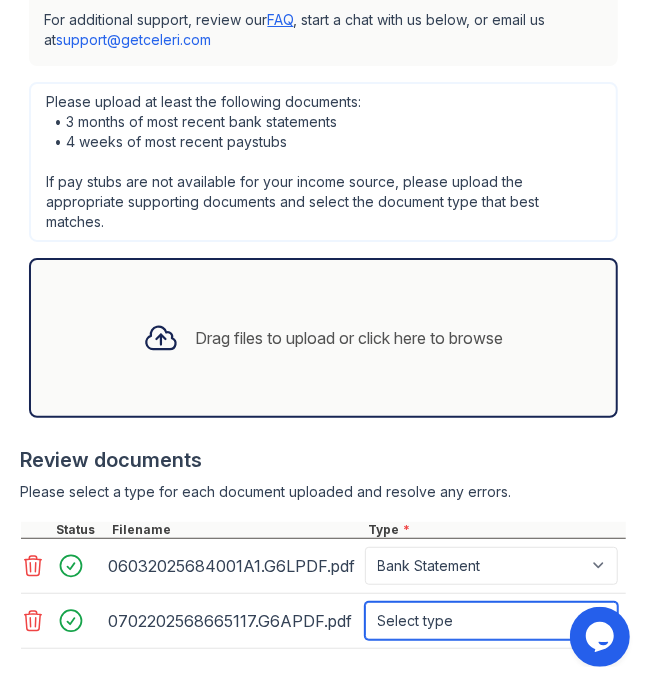 click on "Select type
Paystub
Bank Statement
Offer Letter
Tax Documents
Benefit Award Letter
Investment Account Statement
Other" at bounding box center [491, 621] 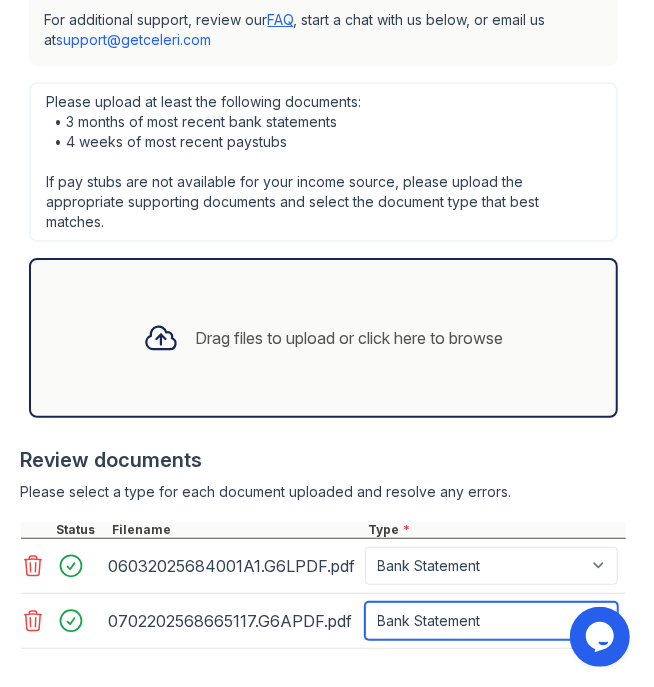 scroll, scrollTop: 1118, scrollLeft: 0, axis: vertical 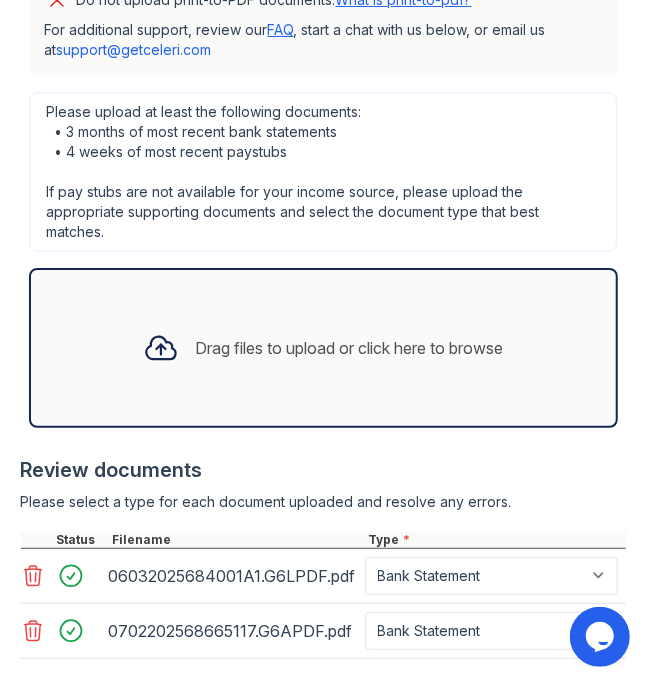 click on "Drag files to upload or click here to browse" at bounding box center (323, 348) 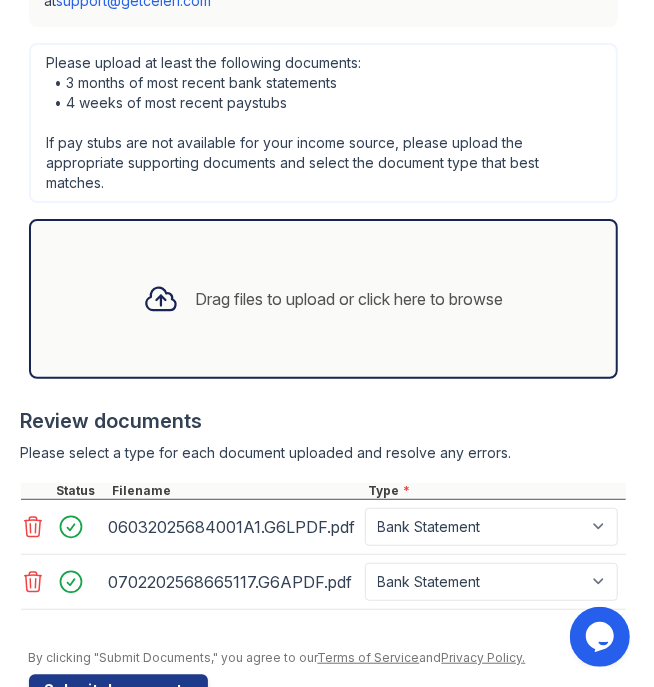 scroll, scrollTop: 1178, scrollLeft: 0, axis: vertical 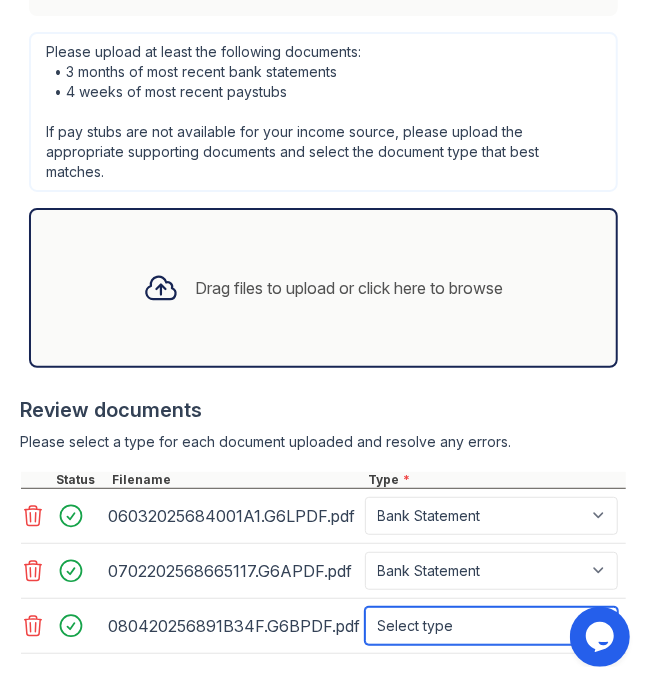 click on "Select type
Paystub
Bank Statement
Offer Letter
Tax Documents
Benefit Award Letter
Investment Account Statement
Other" at bounding box center [491, 626] 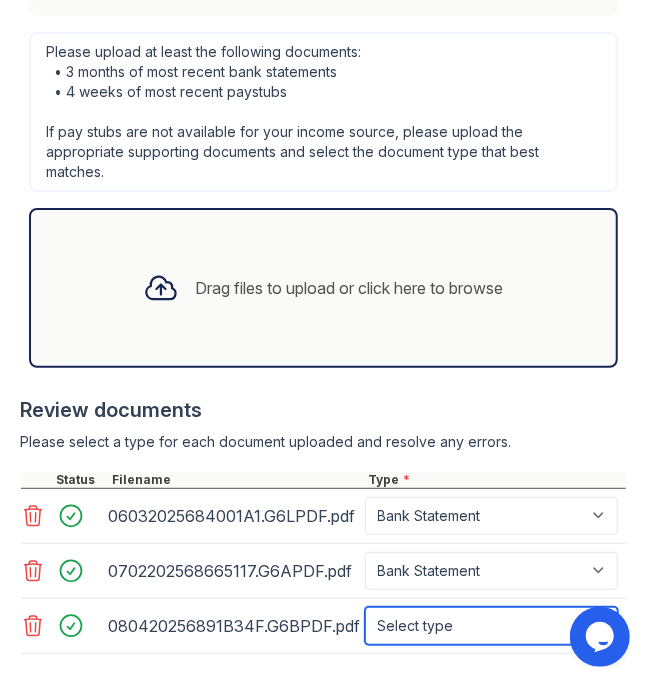 select on "bank_statement" 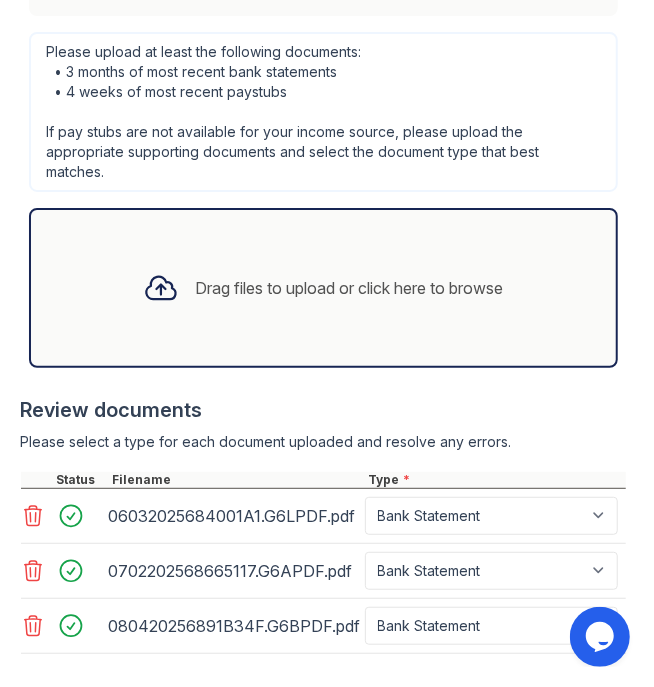 click on "Drag files to upload or click here to browse" at bounding box center (323, 288) 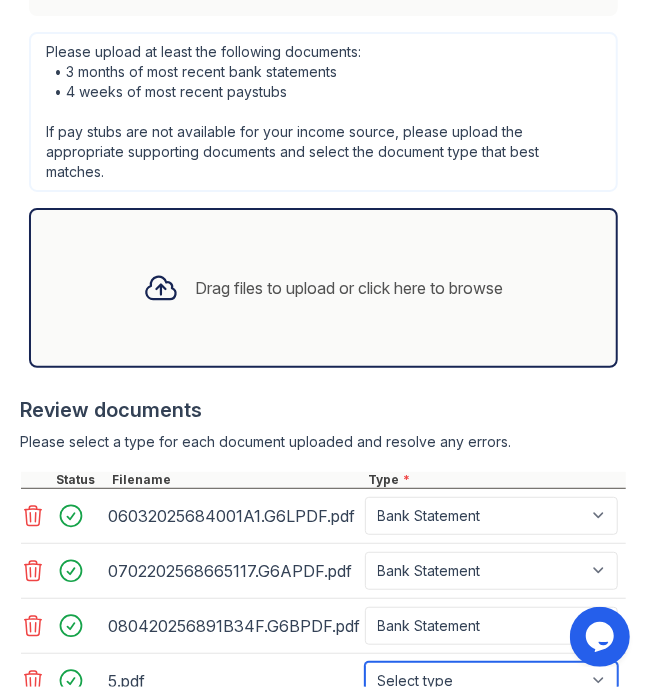 click on "Select type
Paystub
Bank Statement
Offer Letter
Tax Documents
Benefit Award Letter
Investment Account Statement
Other" at bounding box center (491, 681) 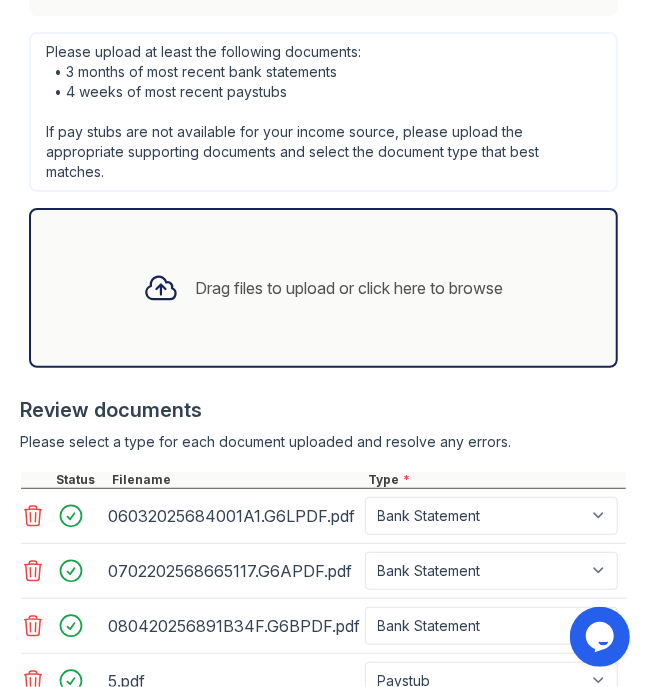 click on "Drag files to upload or click here to browse" at bounding box center [349, 288] 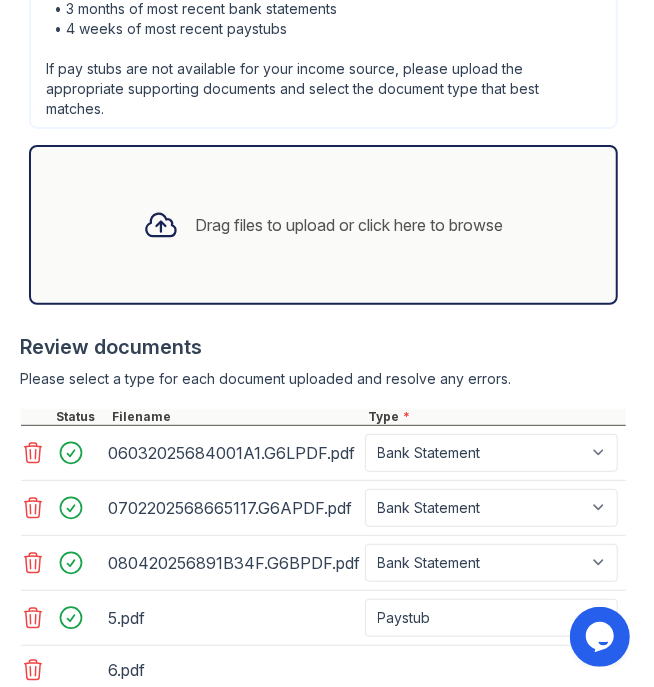 scroll, scrollTop: 1338, scrollLeft: 0, axis: vertical 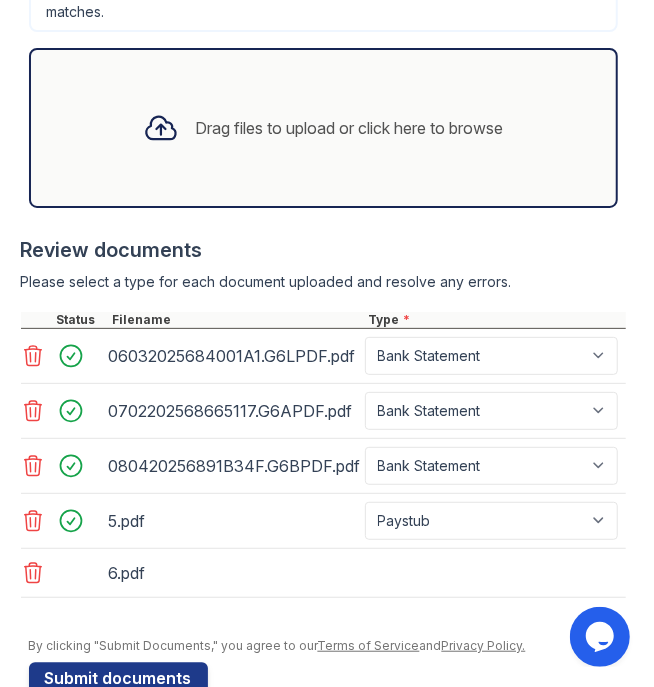 click on "6.pdf" at bounding box center [323, 573] 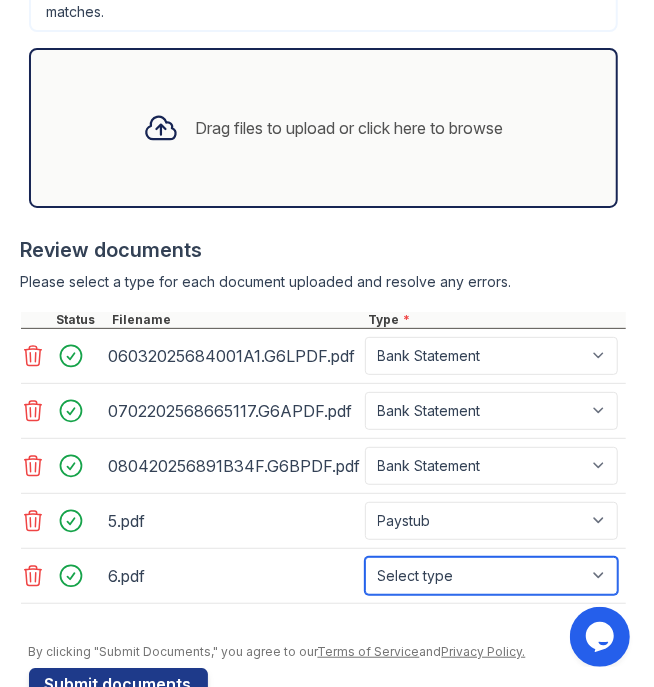 click on "Select type
Paystub
Bank Statement
Offer Letter
Tax Documents
Benefit Award Letter
Investment Account Statement
Other" at bounding box center (491, 576) 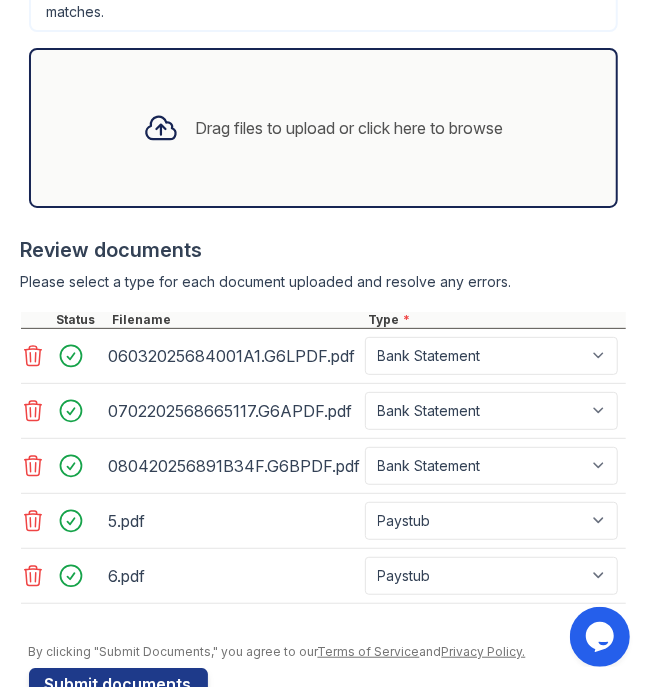 click on "Drag files to upload or click here to browse" at bounding box center [323, 128] 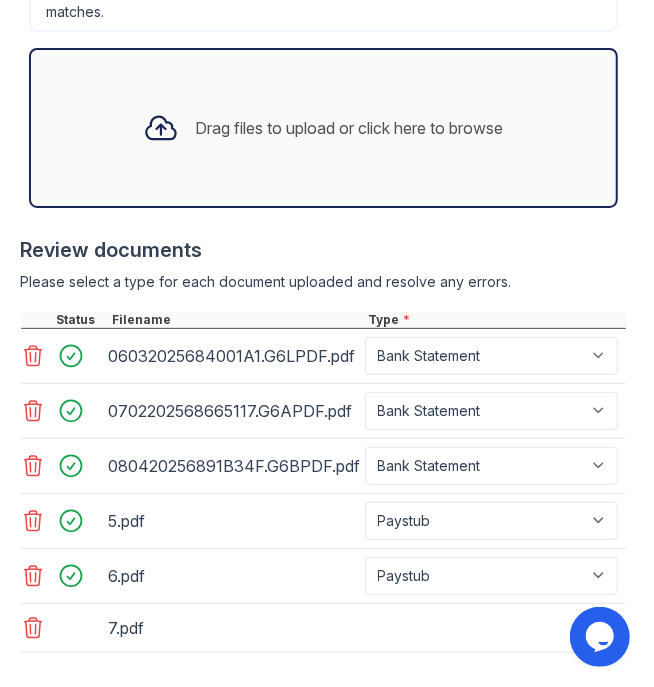 click on "7.pdf" at bounding box center [323, 628] 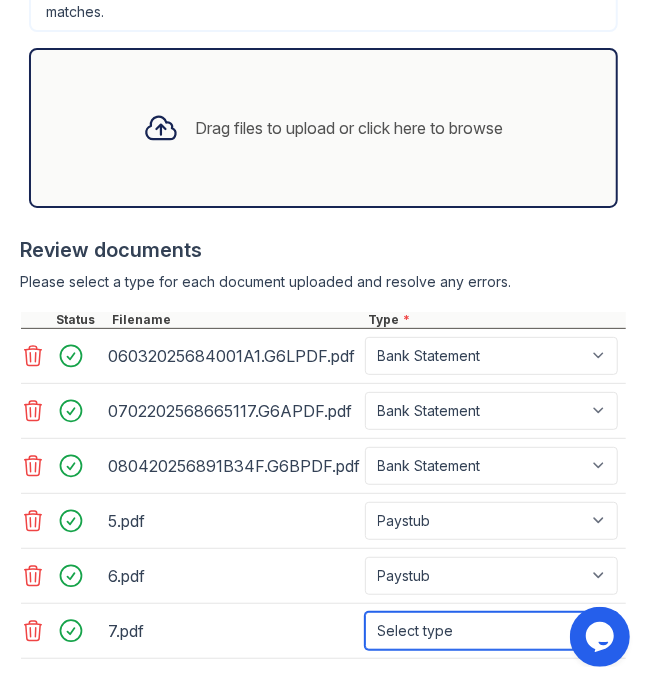 click on "Select type
Paystub
Bank Statement
Offer Letter
Tax Documents
Benefit Award Letter
Investment Account Statement
Other" at bounding box center [491, 631] 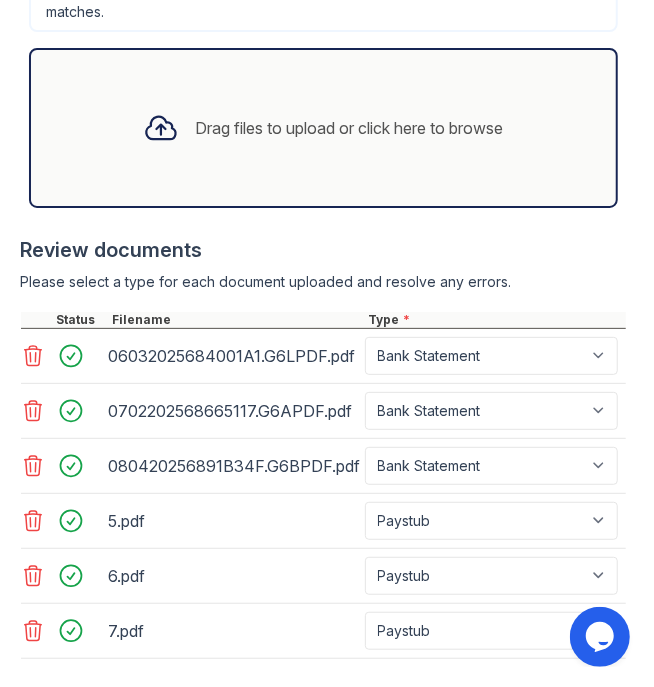 click on "Drag files to upload or click here to browse" at bounding box center (323, 128) 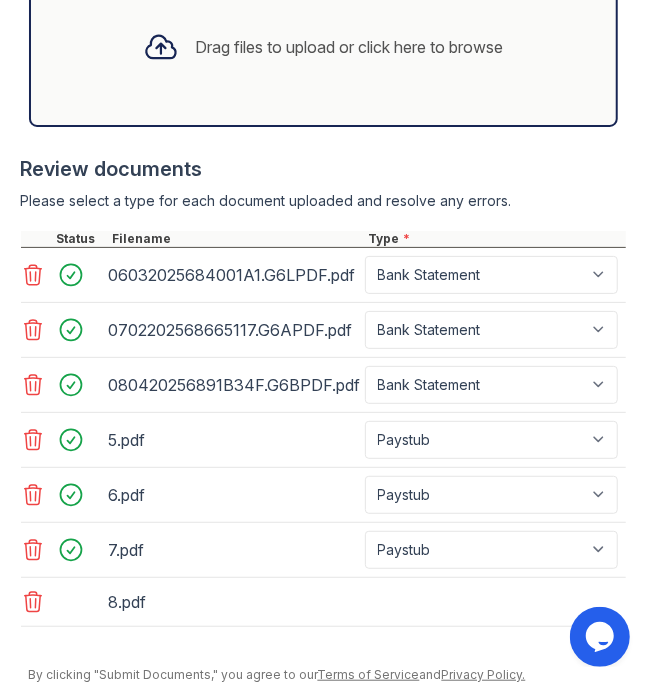 scroll, scrollTop: 1445, scrollLeft: 0, axis: vertical 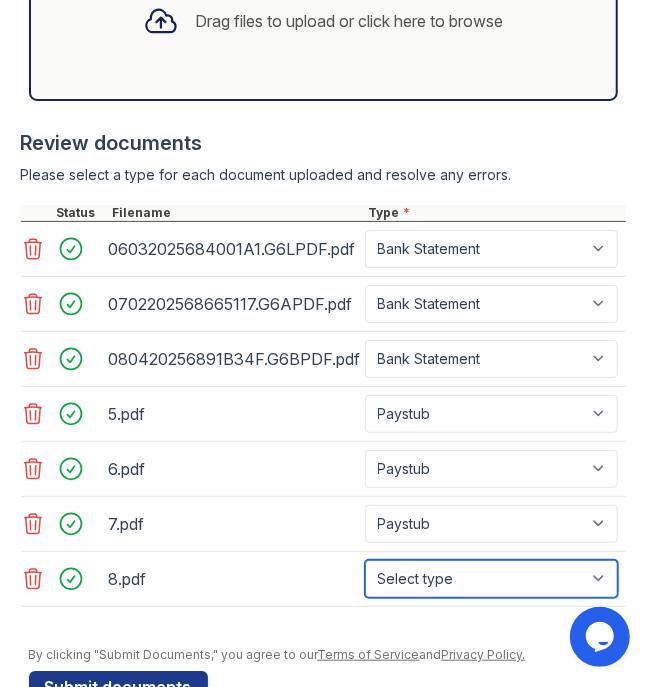 click on "Select type
Paystub
Bank Statement
Offer Letter
Tax Documents
Benefit Award Letter
Investment Account Statement
Other" at bounding box center [491, 579] 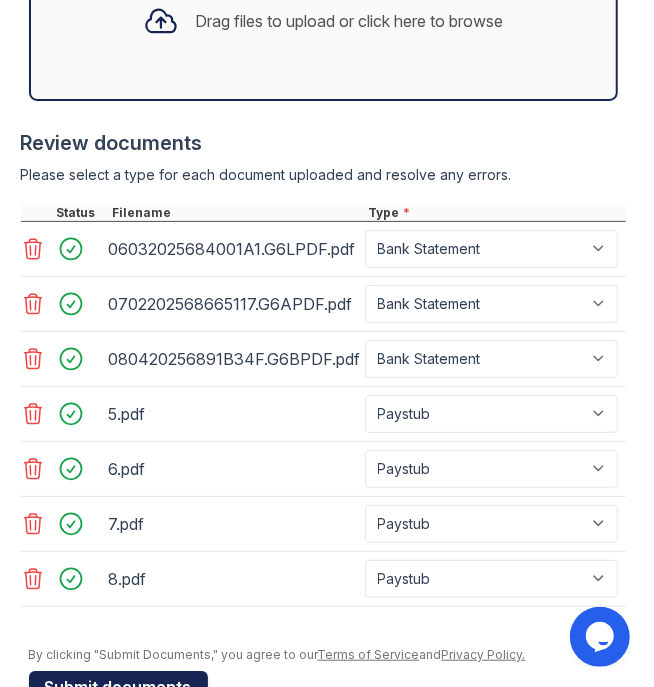 click on "Submit documents" at bounding box center (118, 687) 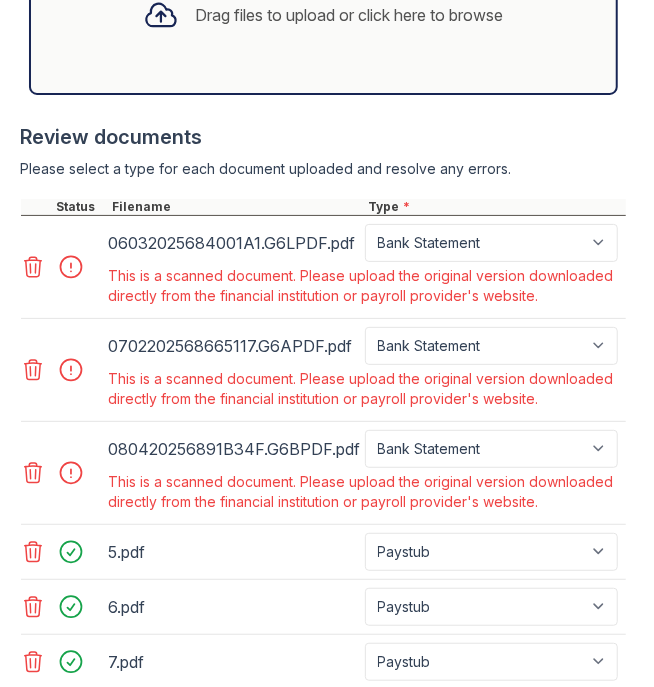 scroll, scrollTop: 1586, scrollLeft: 0, axis: vertical 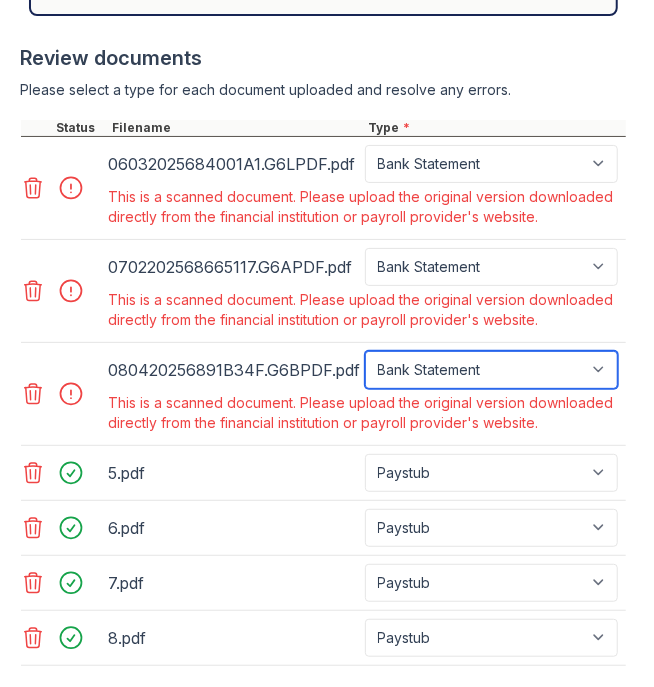 click on "Paystub
Bank Statement
Offer Letter
Tax Documents
Benefit Award Letter
Investment Account Statement
Other" at bounding box center [491, 370] 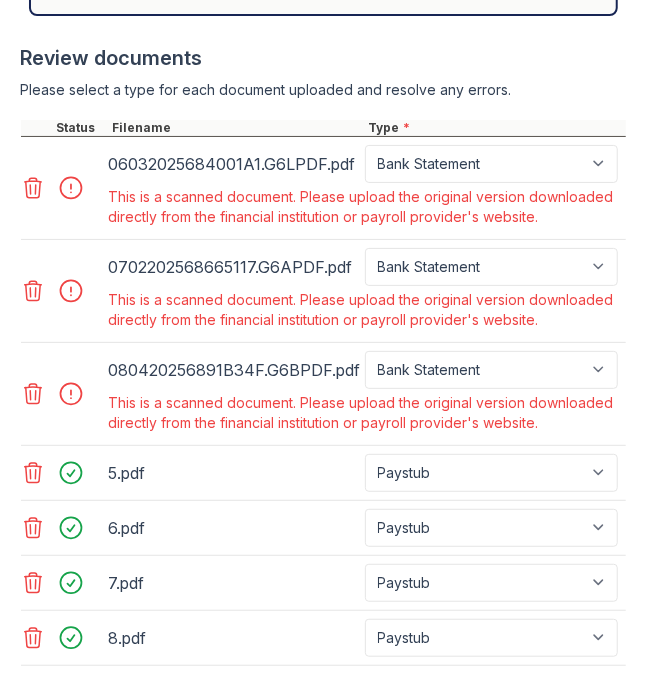 click on "Upload Documents for
ReNew on Ridgewood Apartments and Townhomes
Please correct the errors below.
Application information
Property
*
ReNew on Ridgewood Apartments and Townhomes
Unit number
*
[NUMBER]
Target move in date
2025-08-22
First name
*
[FIRST]
Last name
*
[LAST]
Email
*
[EMAIL]
Phone
*
[PHONE]
Upload documents
Best practices for bank statements and paystubs
Upload original PDF files downloaded directly from the financial institution or payroll provider’s website.
Correctly classify the document type to avoid a delay in processing your application.
Do not upload scanned, redacted, password protected, or modified documents.
Do not combine multiple documents into one file.
FAQ" at bounding box center (327, -392) 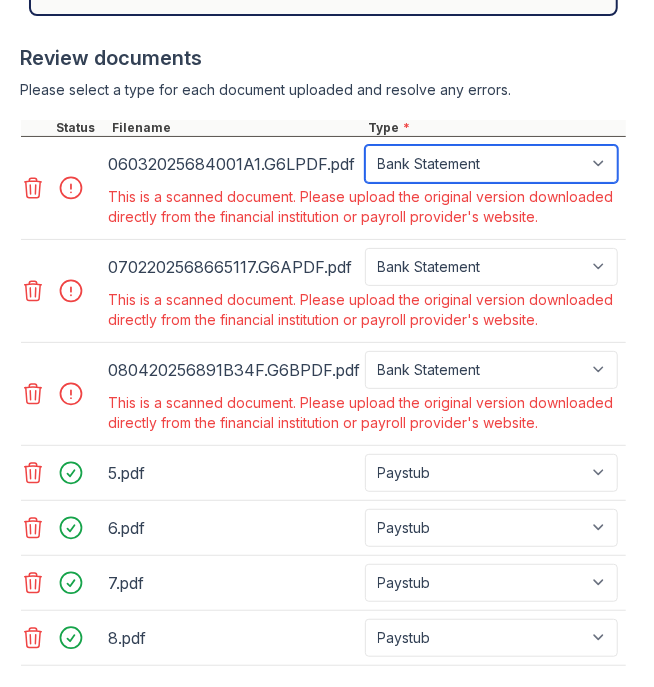 click on "Paystub
Bank Statement
Offer Letter
Tax Documents
Benefit Award Letter
Investment Account Statement
Other" at bounding box center (491, 164) 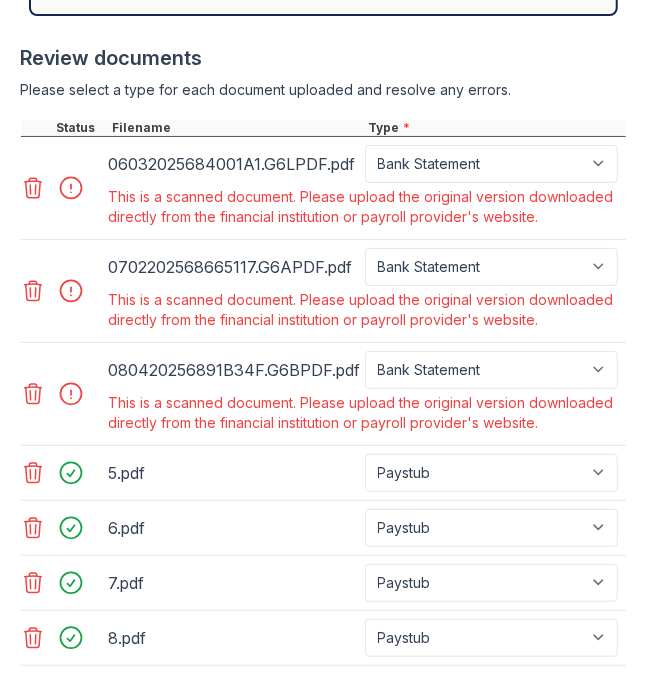 click on "Submit documents" at bounding box center (118, 746) 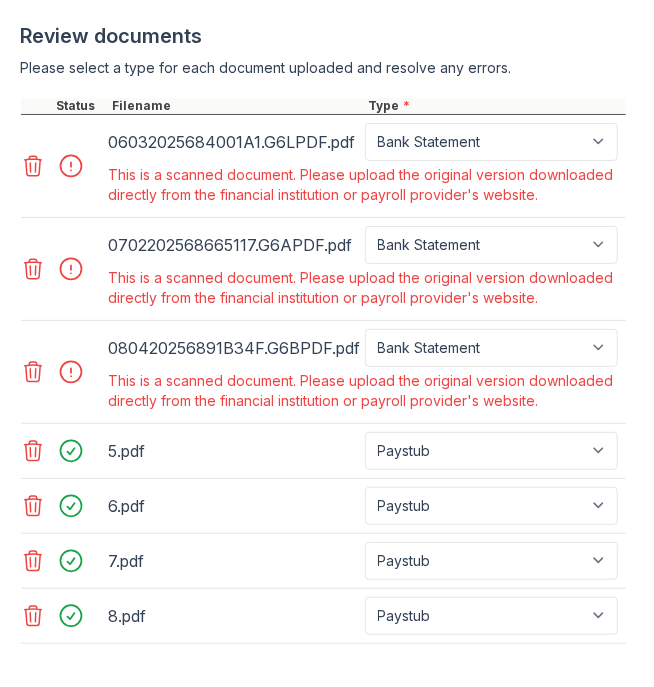 scroll, scrollTop: 1640, scrollLeft: 0, axis: vertical 